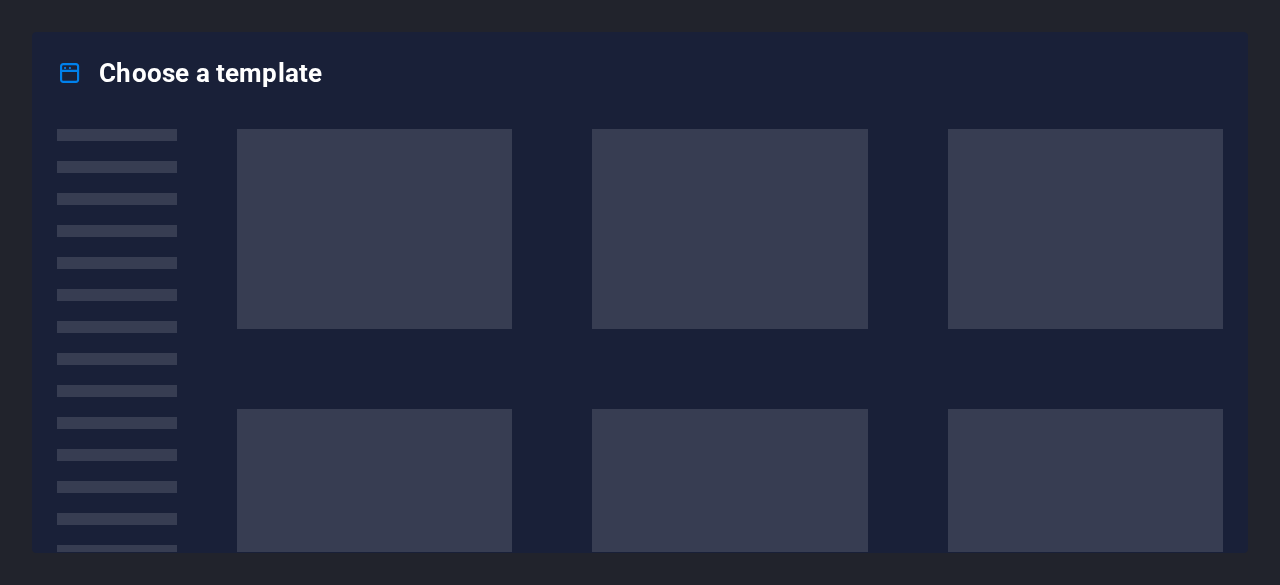 scroll, scrollTop: 0, scrollLeft: 0, axis: both 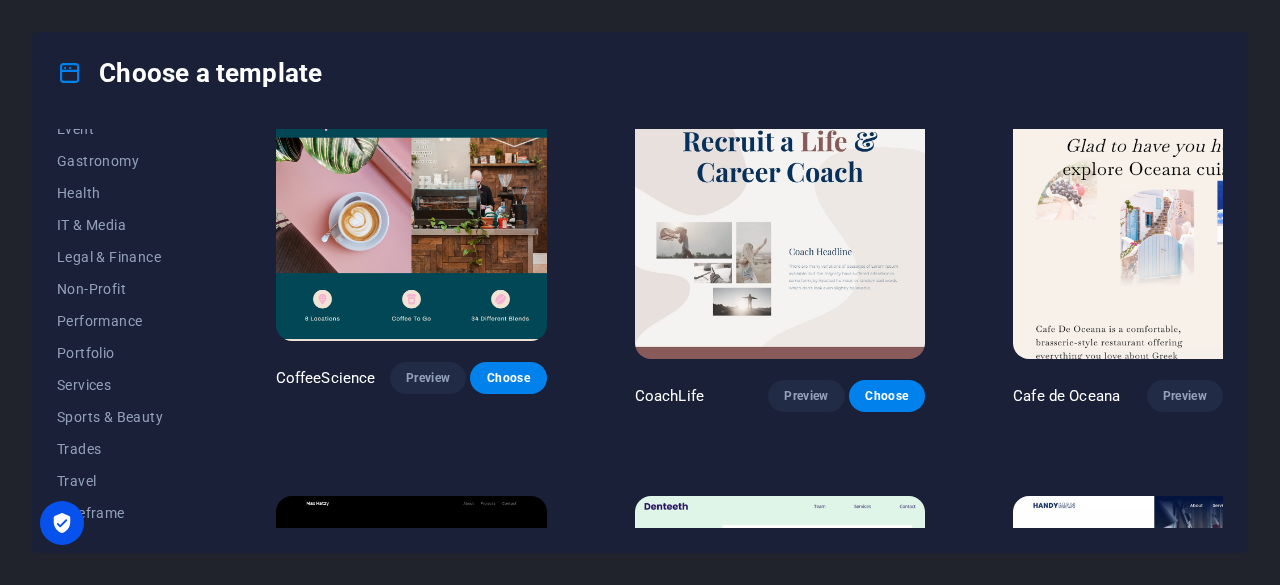 click on "Preview" at bounding box center [806, 800] 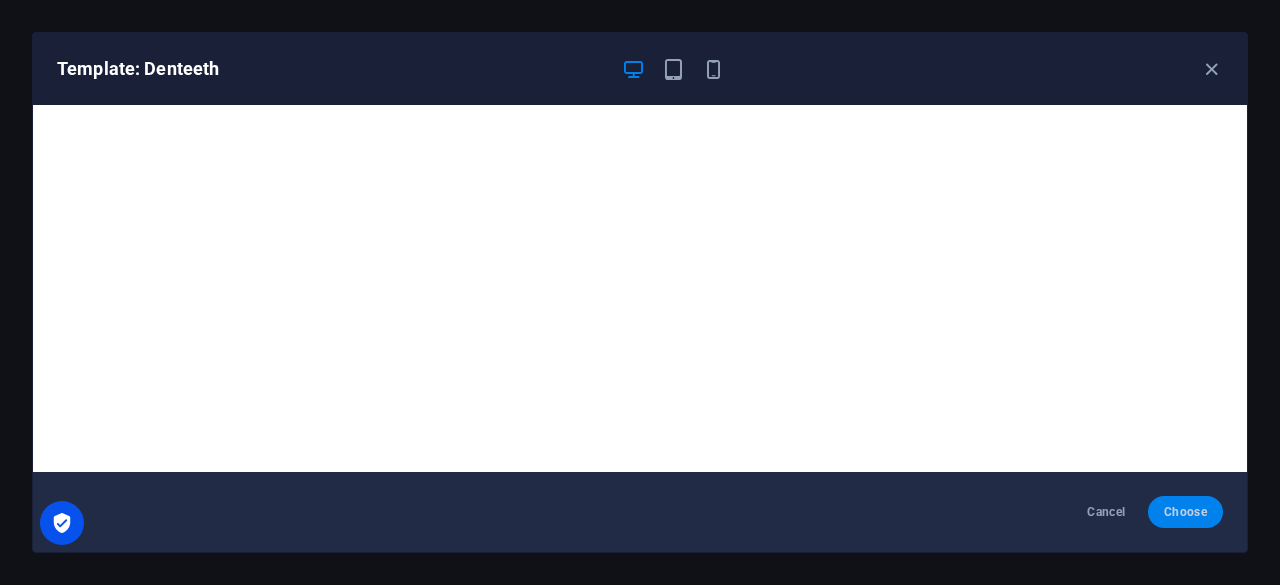 click on "Choose" at bounding box center [1185, 512] 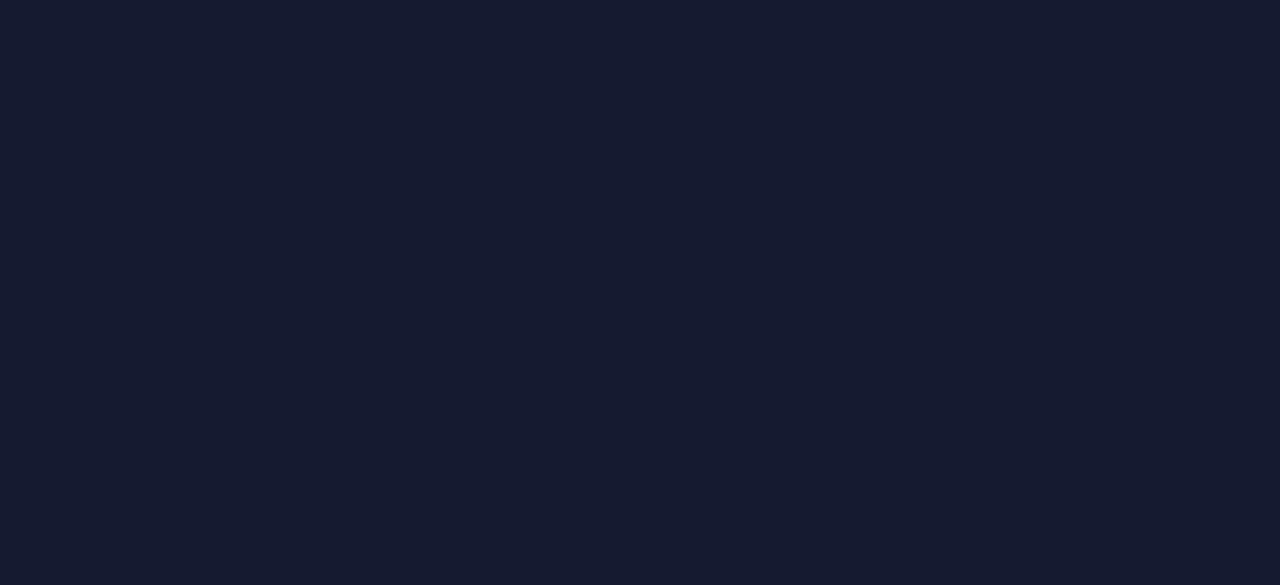 scroll, scrollTop: 0, scrollLeft: 0, axis: both 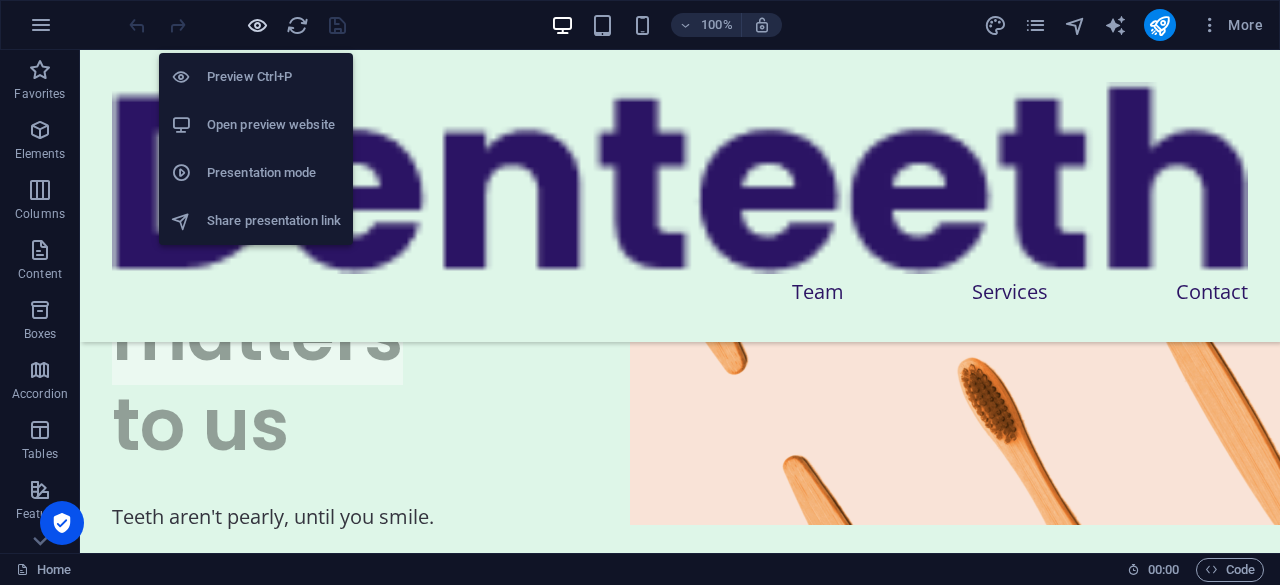 click at bounding box center (257, 25) 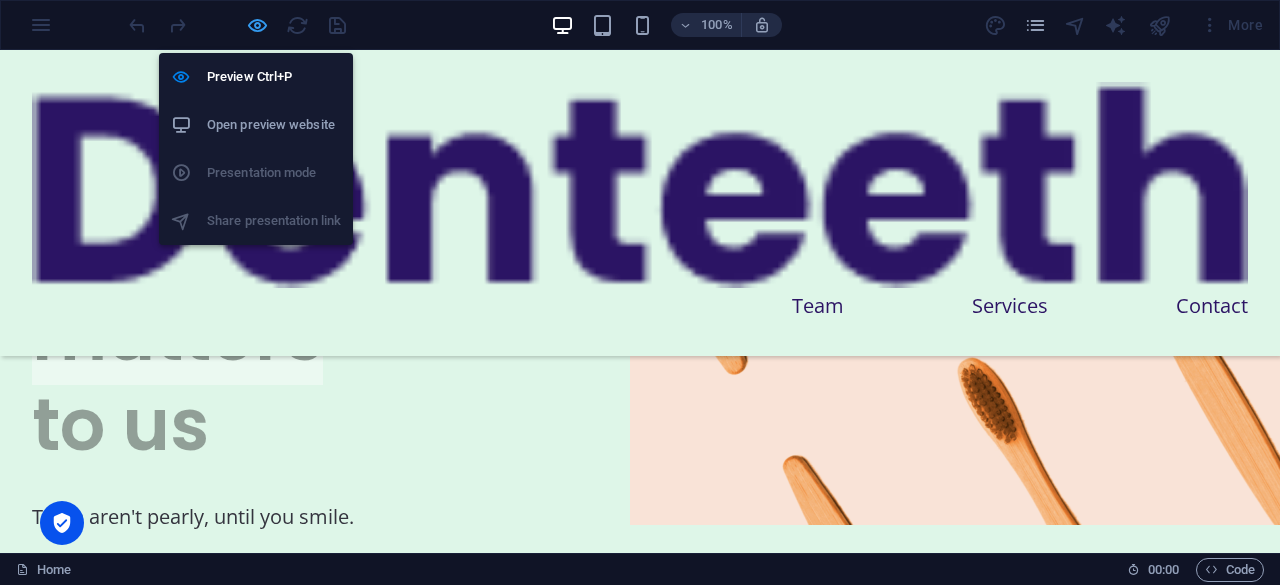 type 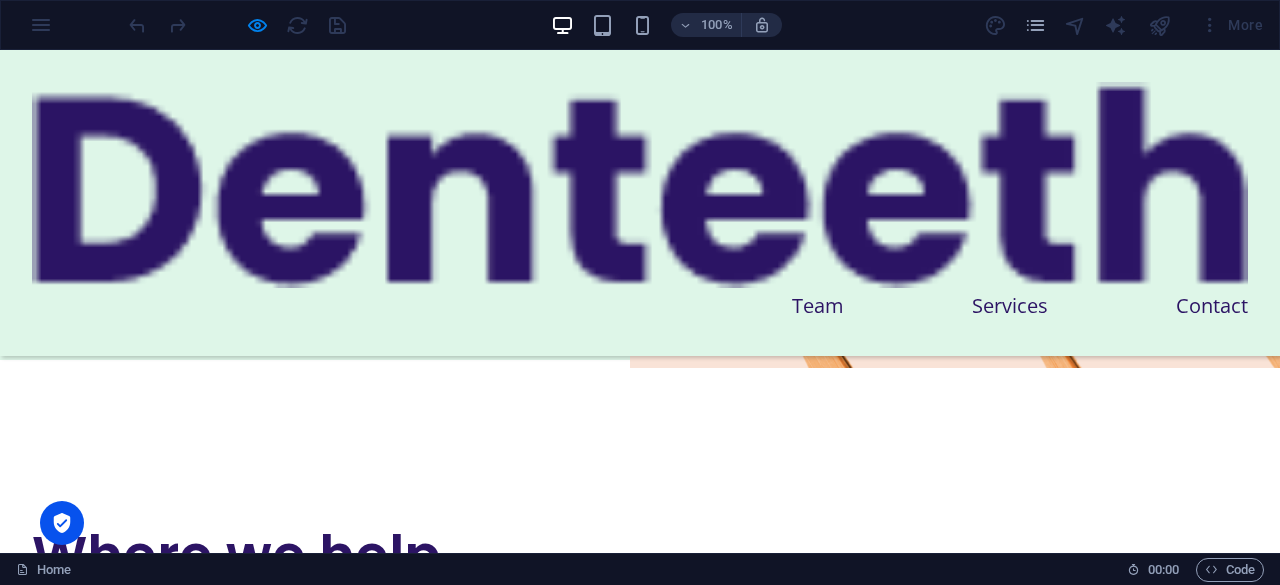 scroll, scrollTop: 200, scrollLeft: 0, axis: vertical 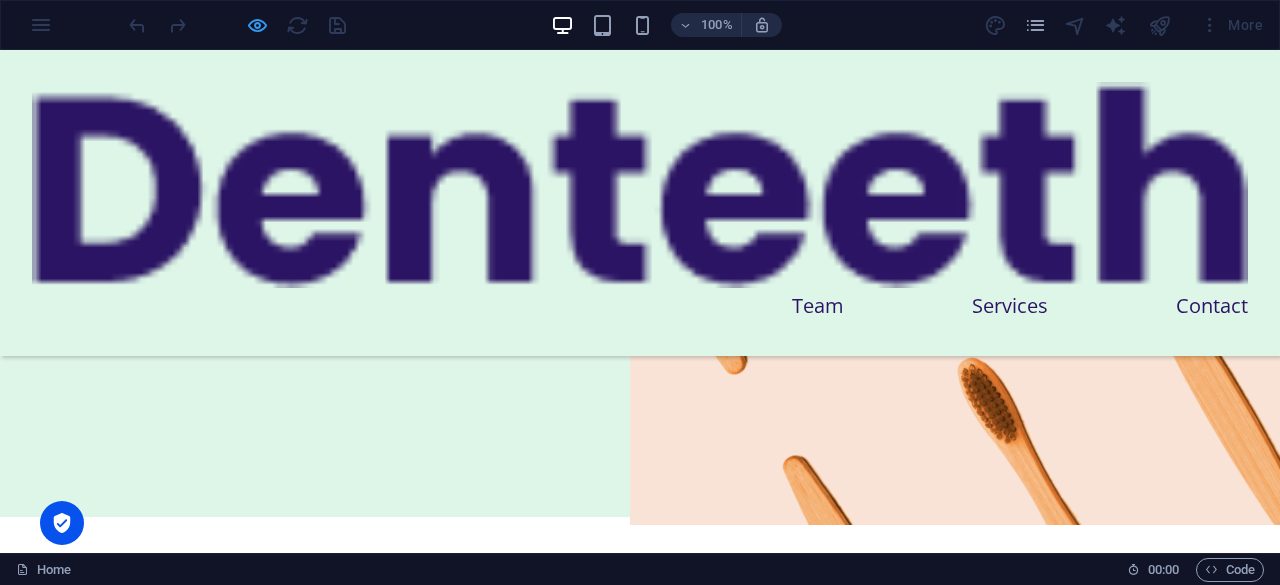 click at bounding box center [257, 25] 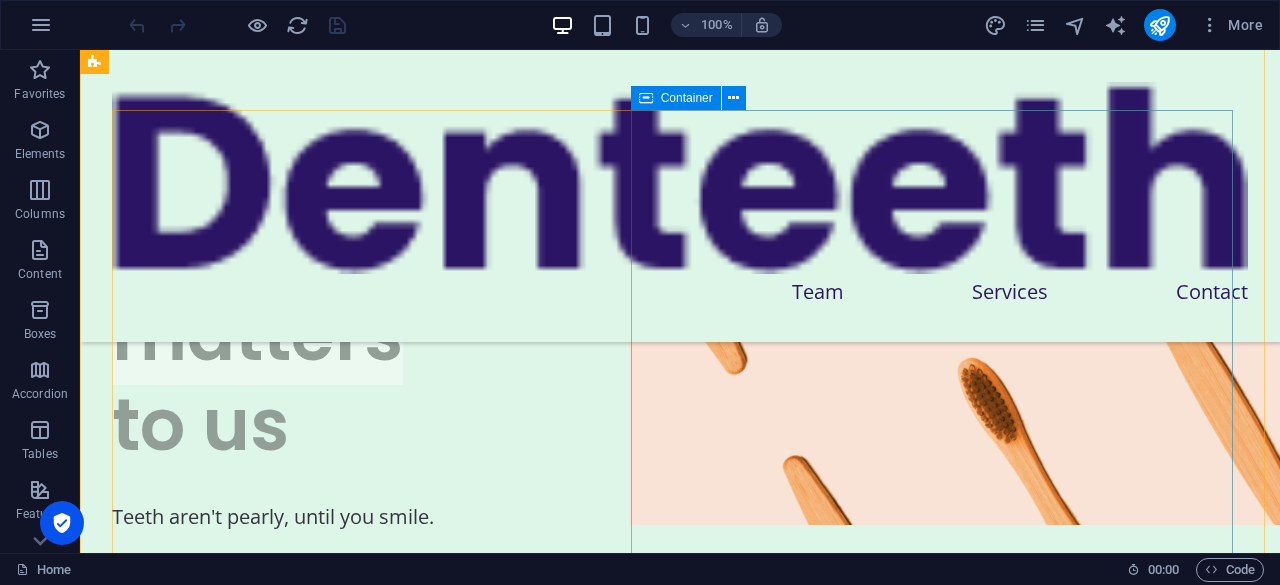 scroll, scrollTop: 0, scrollLeft: 0, axis: both 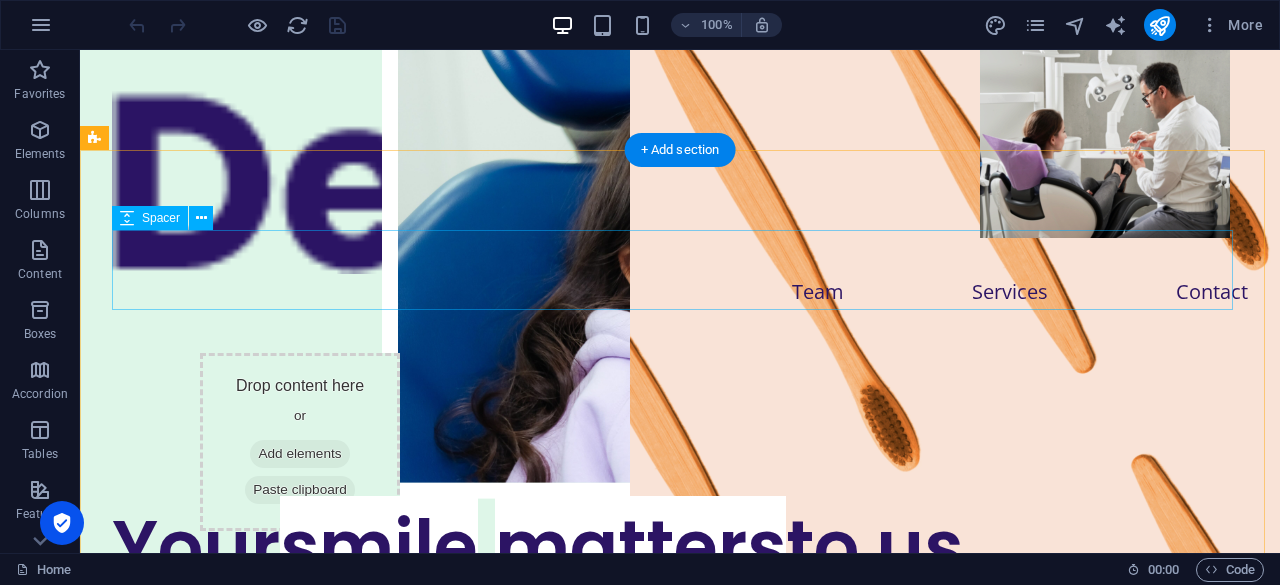 click at bounding box center (680, 462) 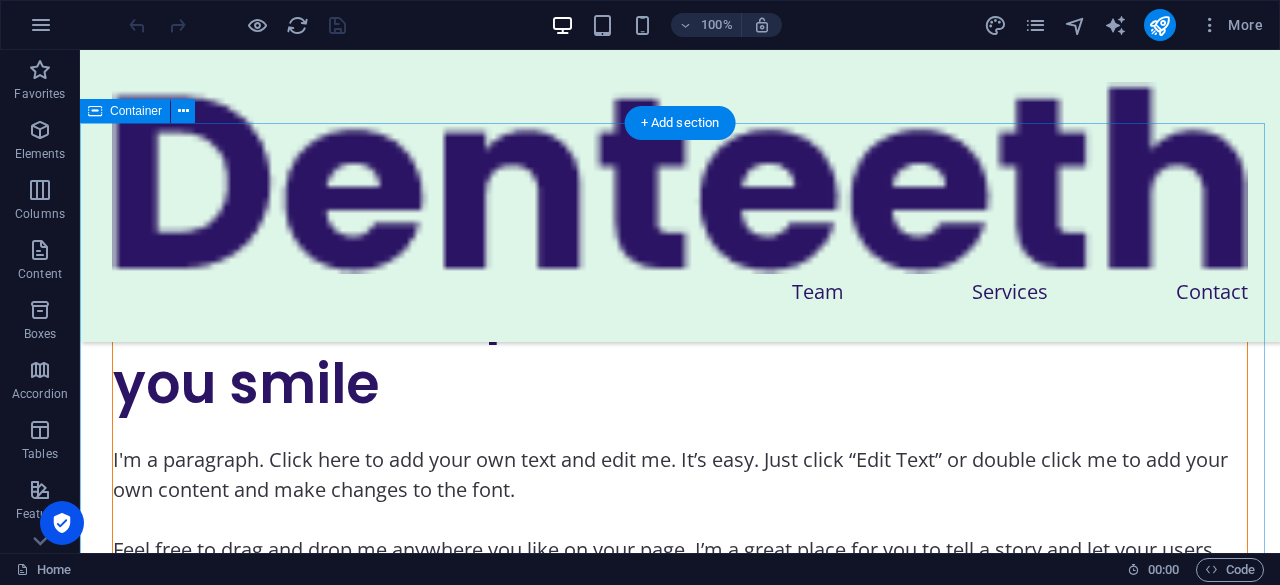 scroll, scrollTop: 1000, scrollLeft: 0, axis: vertical 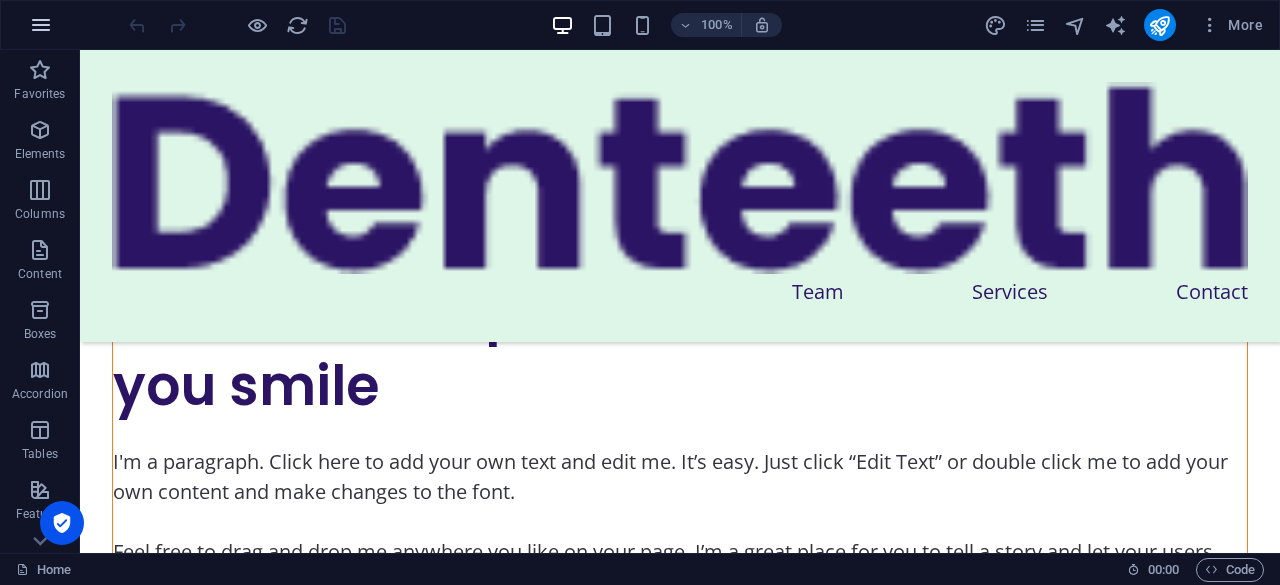 click at bounding box center [41, 25] 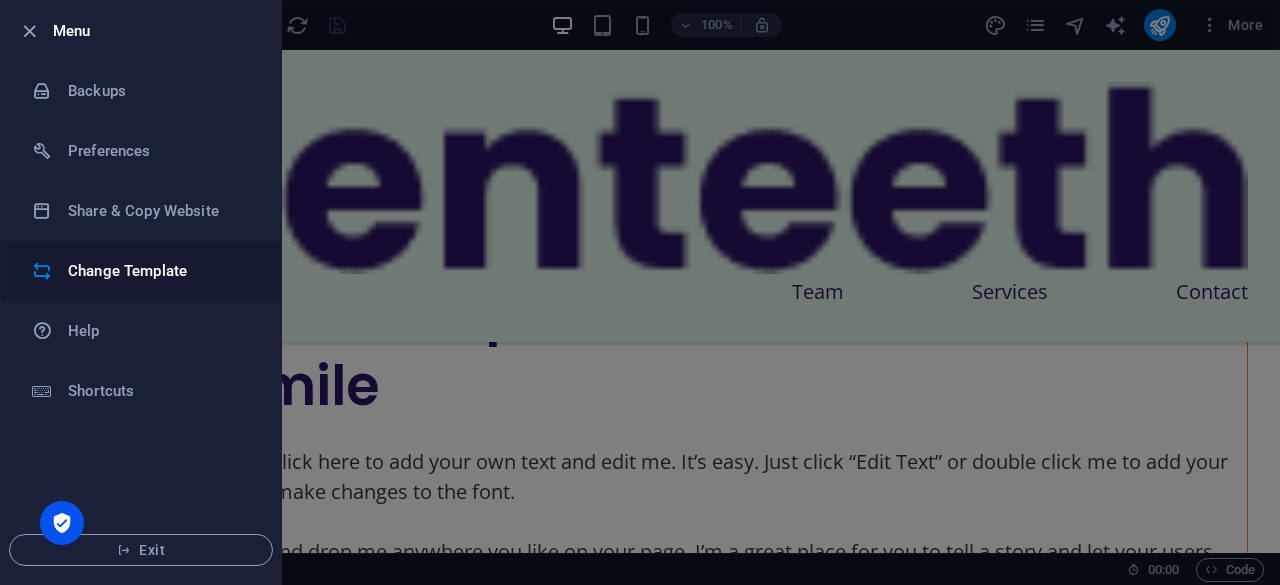click on "Change Template" at bounding box center (160, 271) 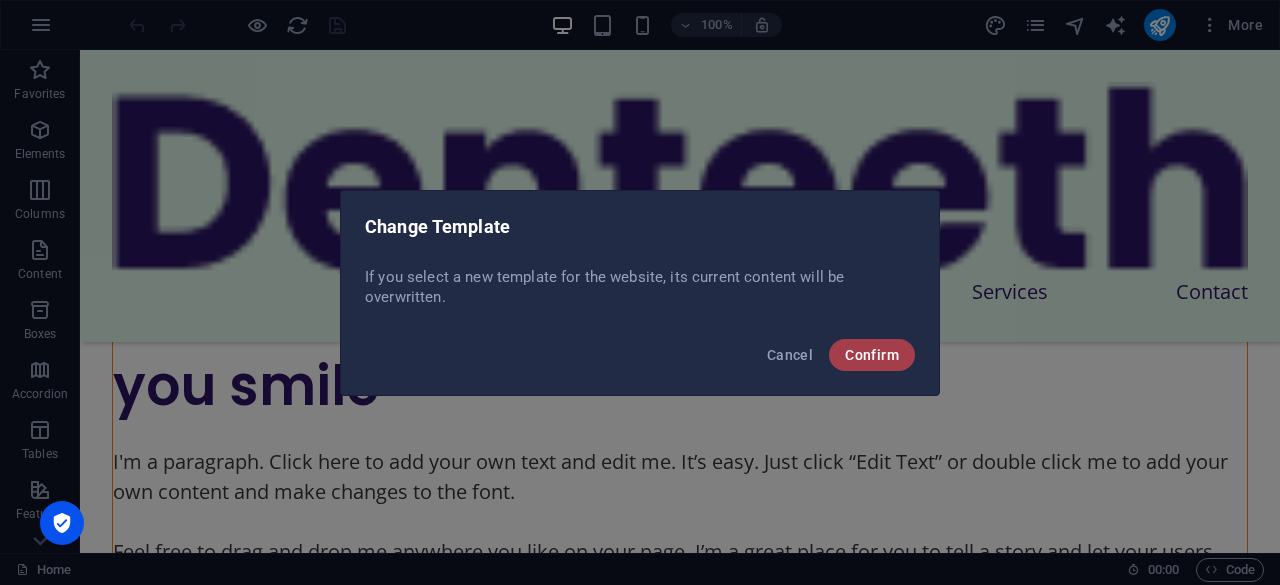 click on "Confirm" at bounding box center [872, 355] 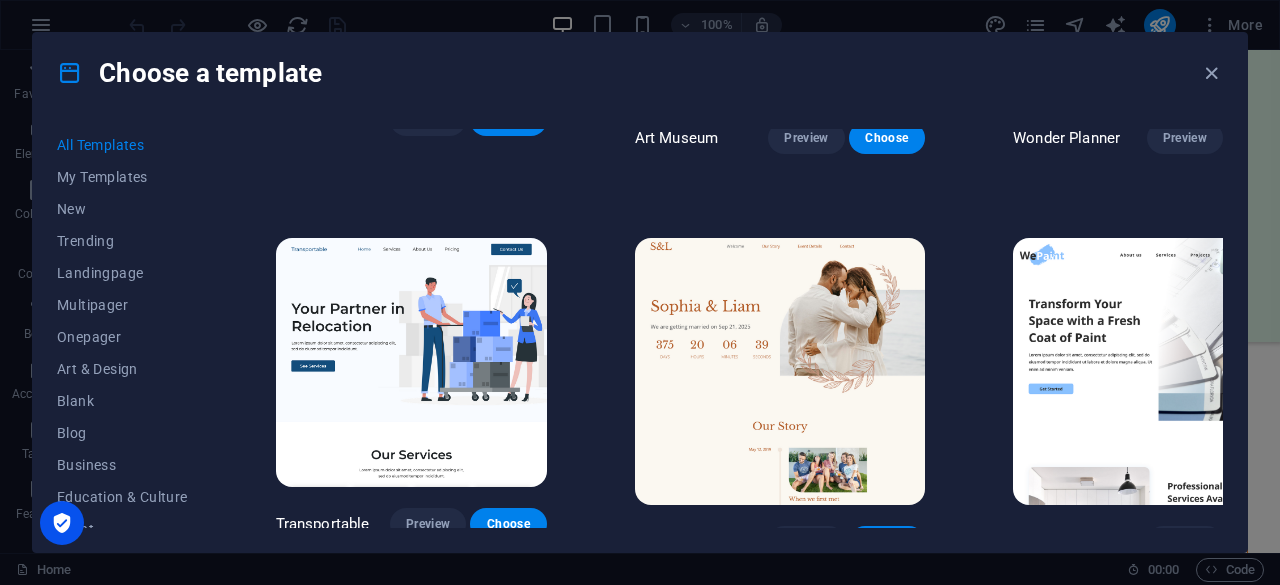 scroll, scrollTop: 0, scrollLeft: 0, axis: both 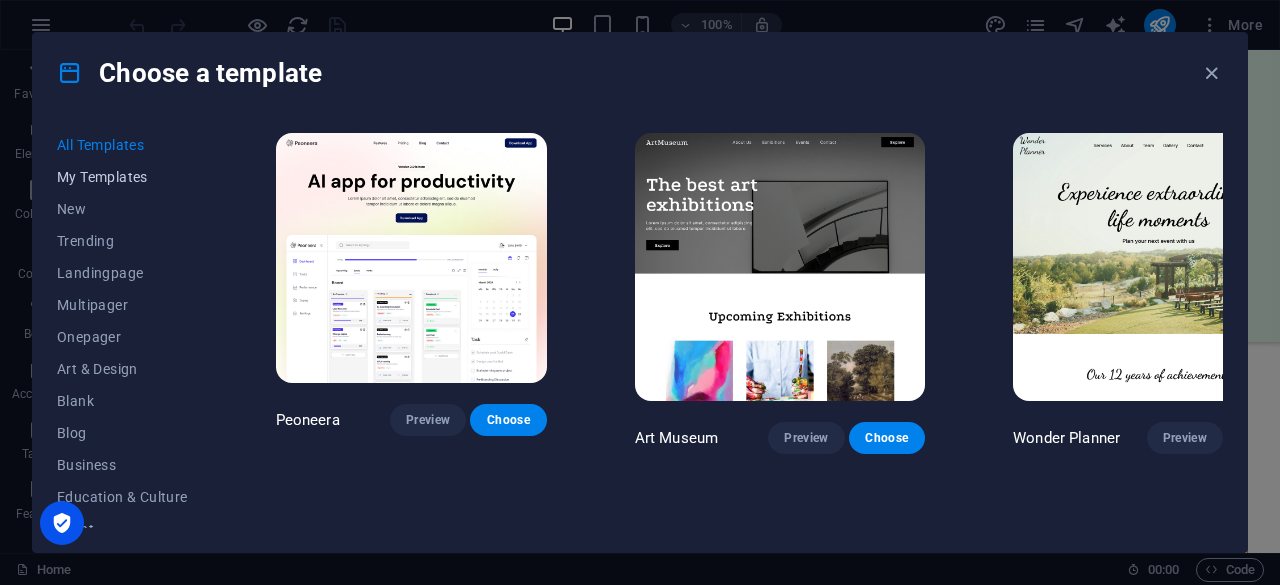 click on "My Templates" at bounding box center [122, 177] 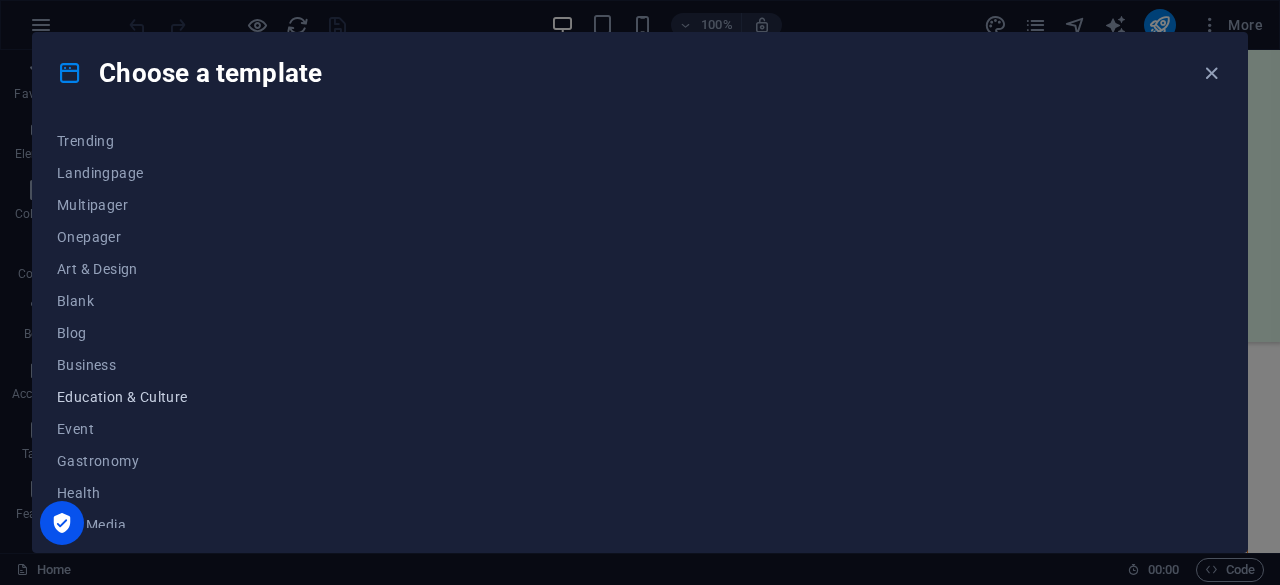 scroll, scrollTop: 200, scrollLeft: 0, axis: vertical 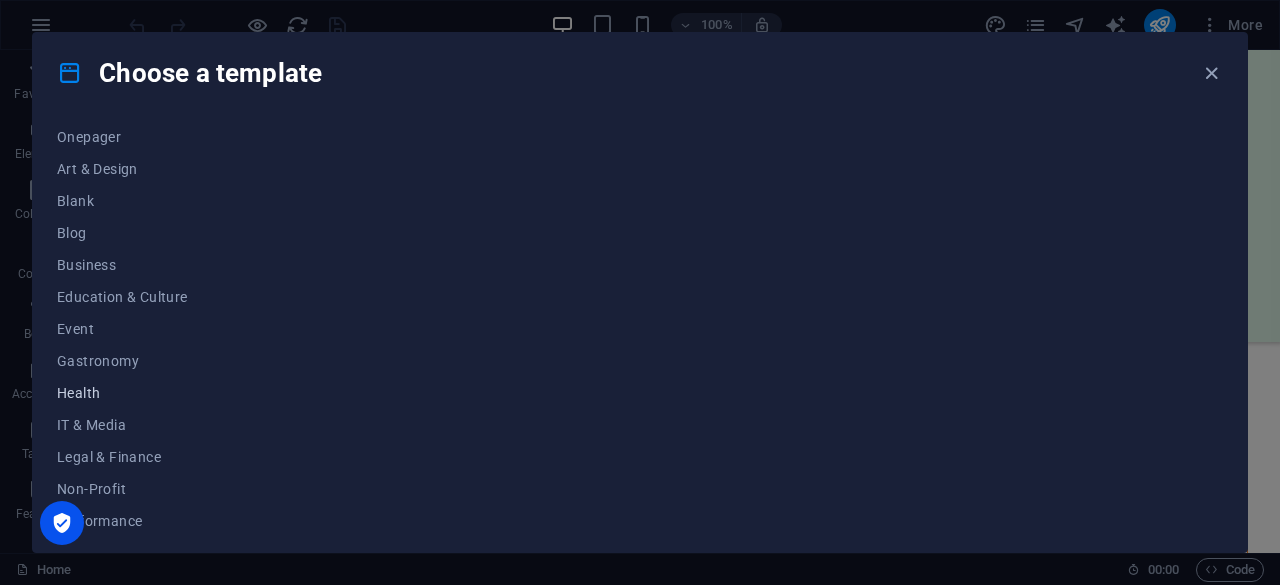 click on "Health" at bounding box center [122, 393] 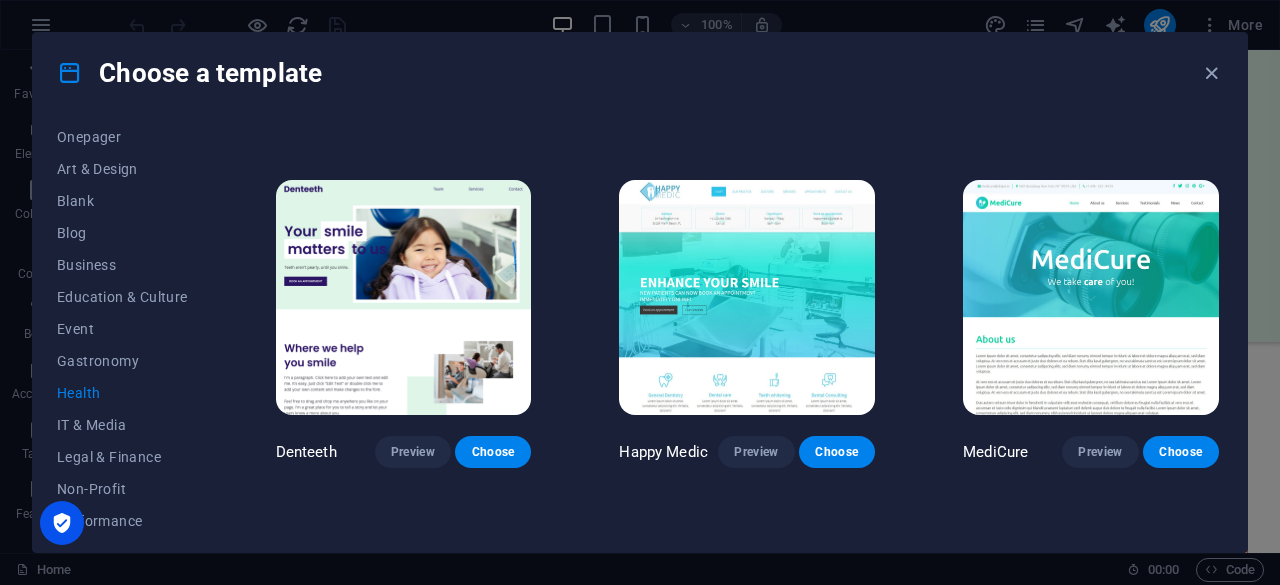 scroll, scrollTop: 400, scrollLeft: 0, axis: vertical 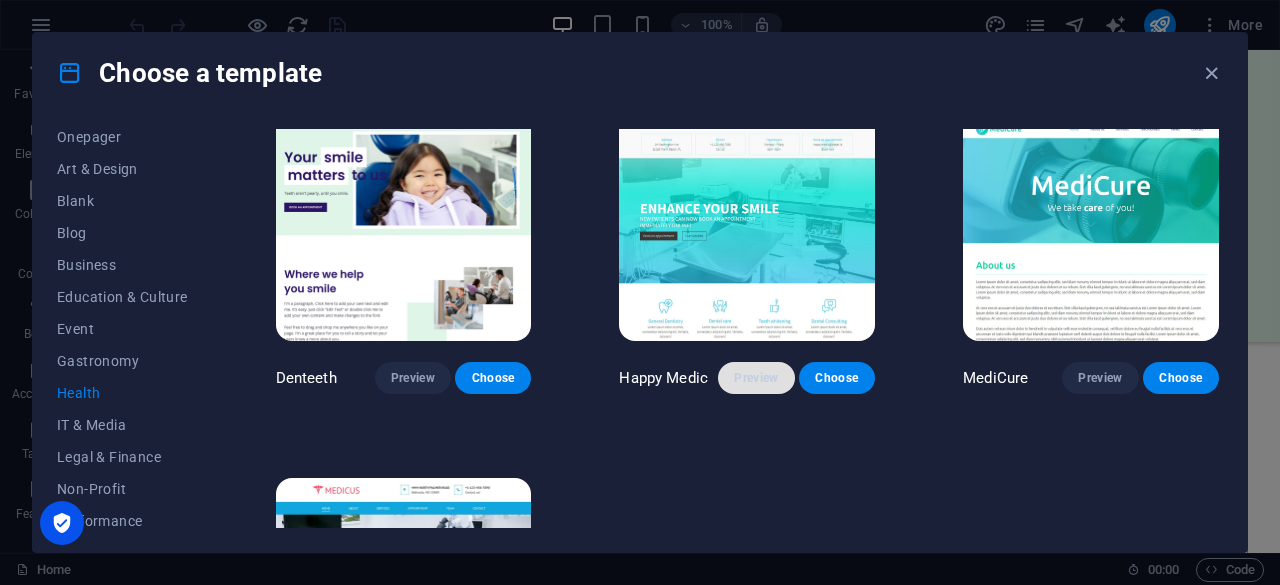 type 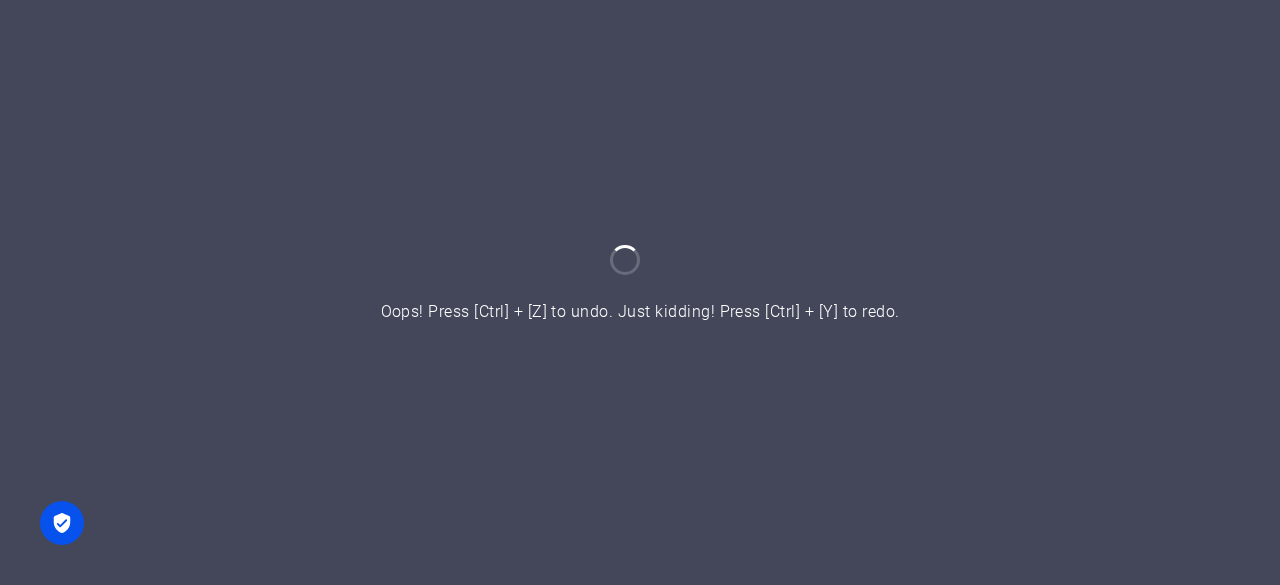 scroll, scrollTop: 0, scrollLeft: 0, axis: both 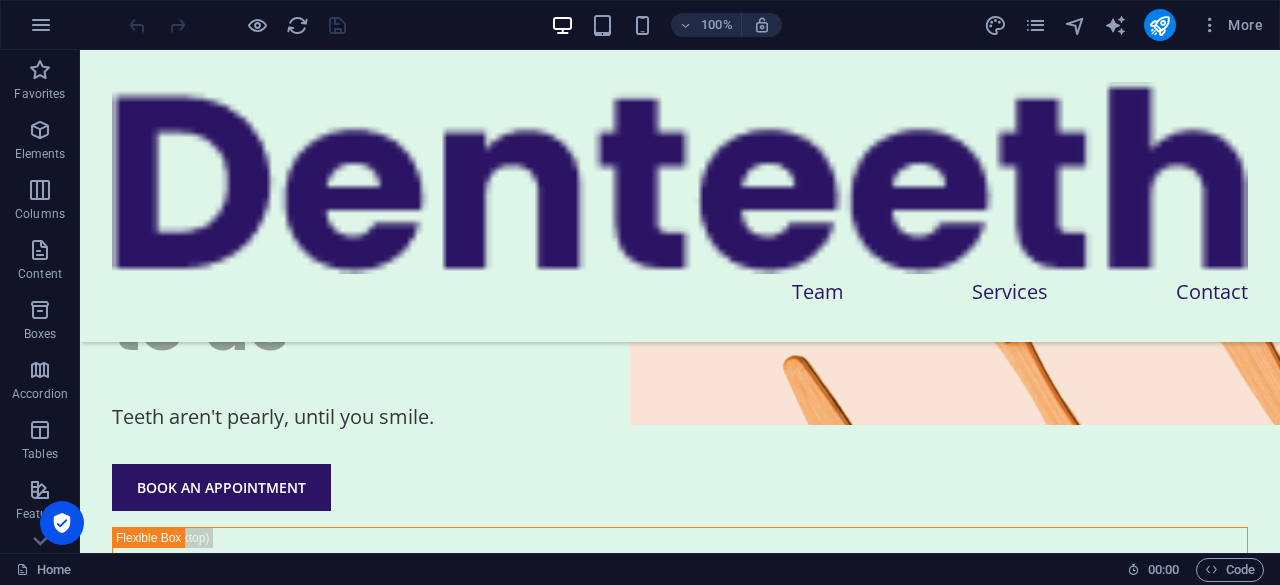 click at bounding box center [237, 25] 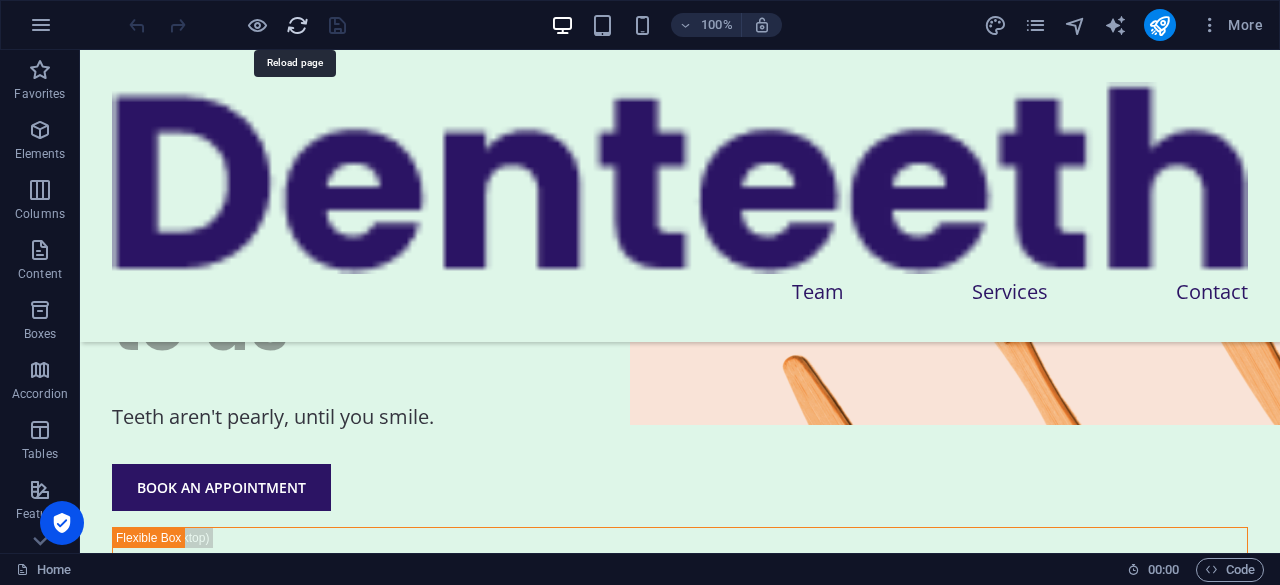 click at bounding box center [297, 25] 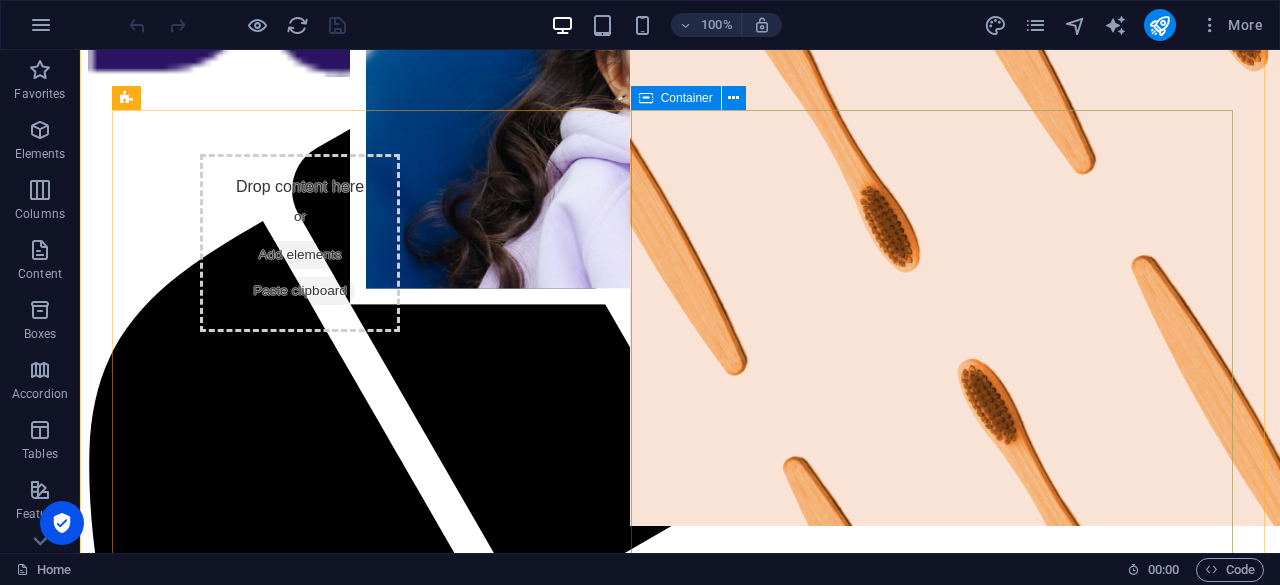 scroll, scrollTop: 200, scrollLeft: 0, axis: vertical 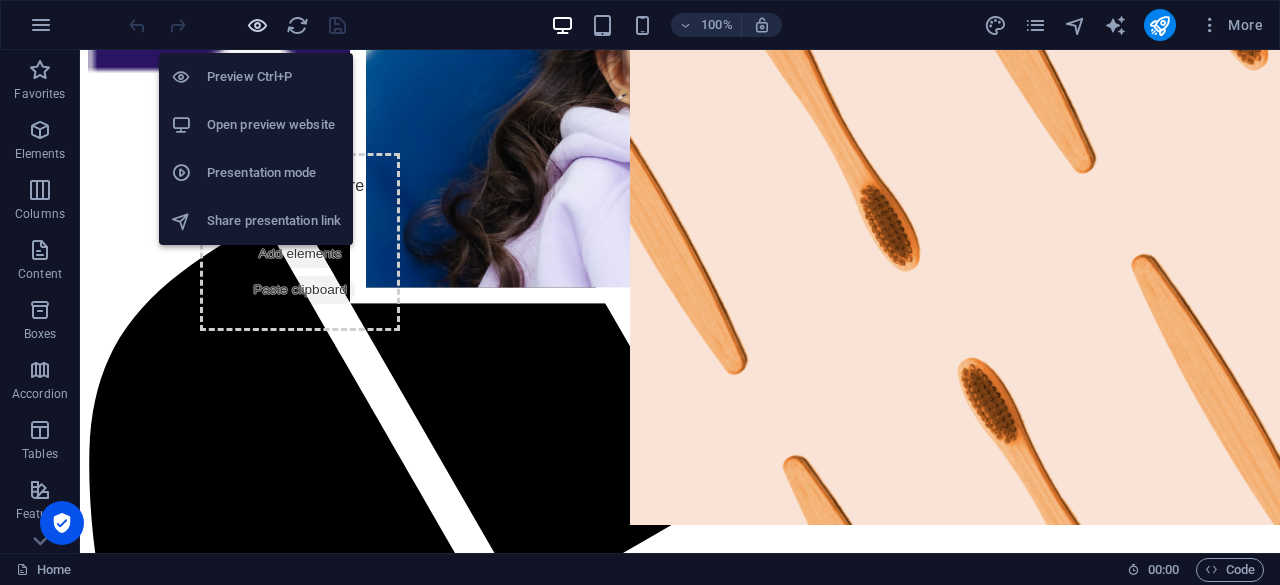 type 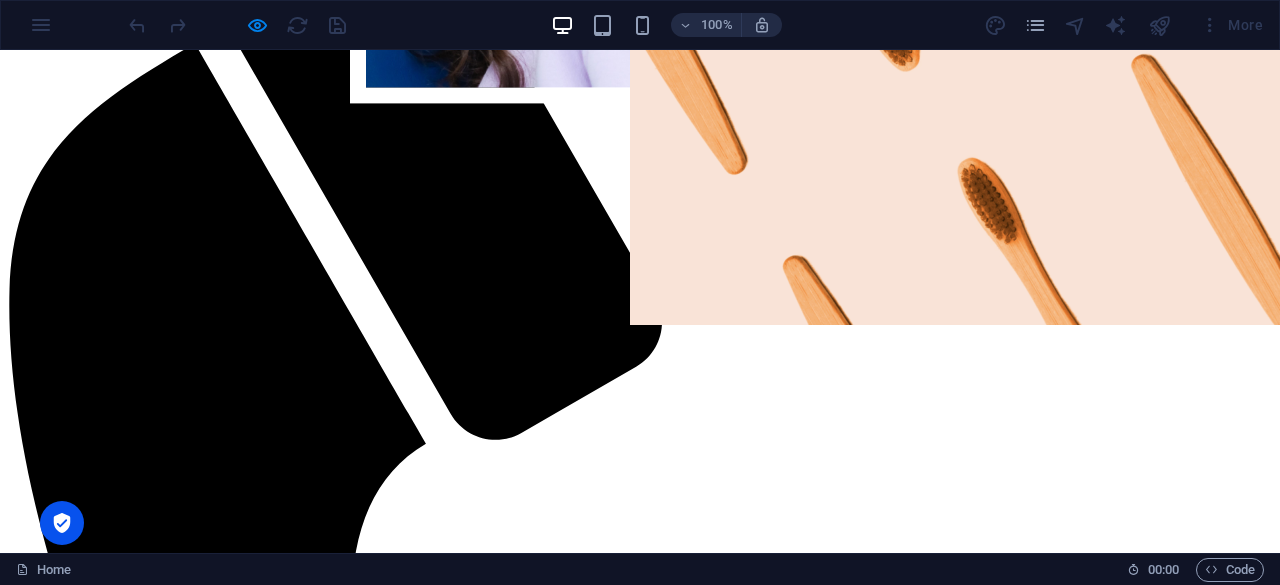 scroll, scrollTop: 0, scrollLeft: 0, axis: both 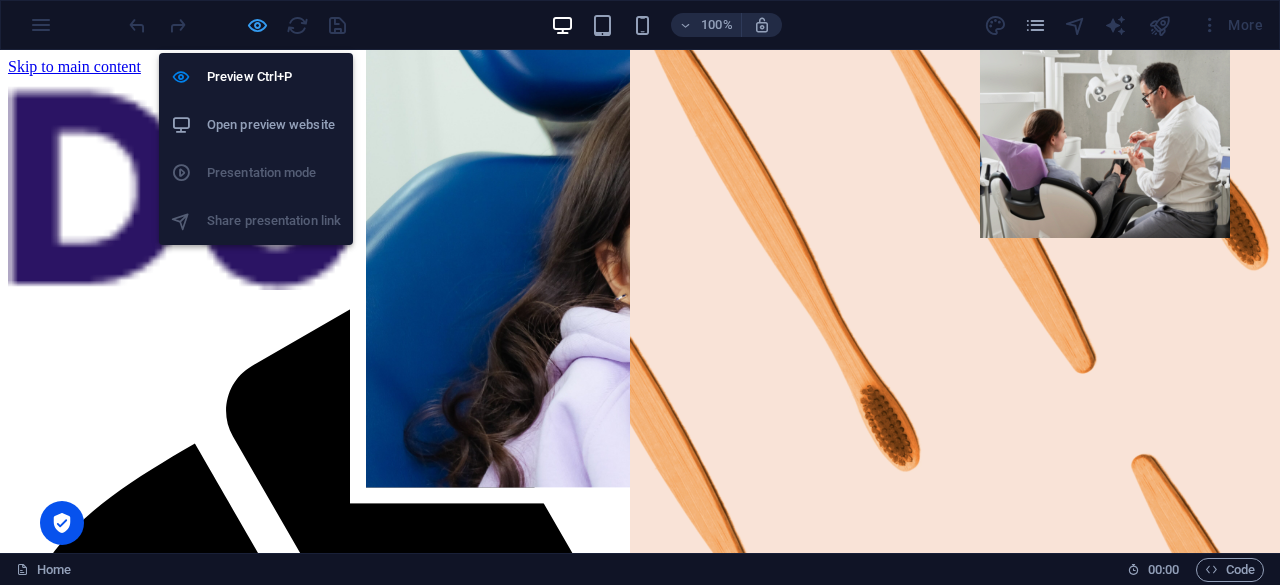 click at bounding box center [257, 25] 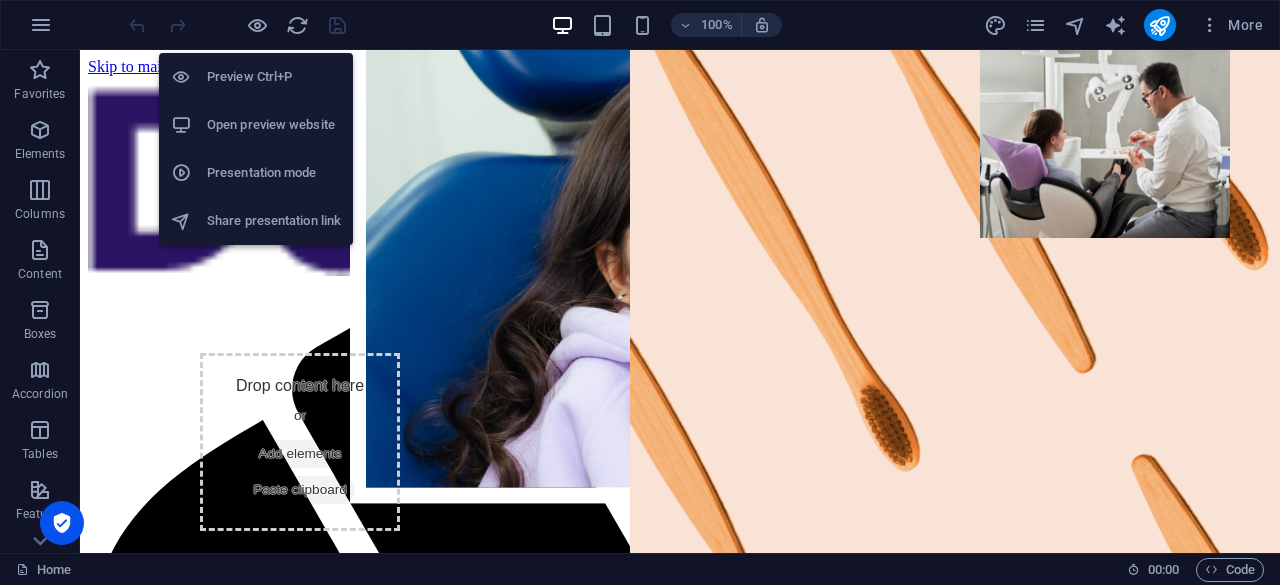 click on "Open preview website" at bounding box center [274, 125] 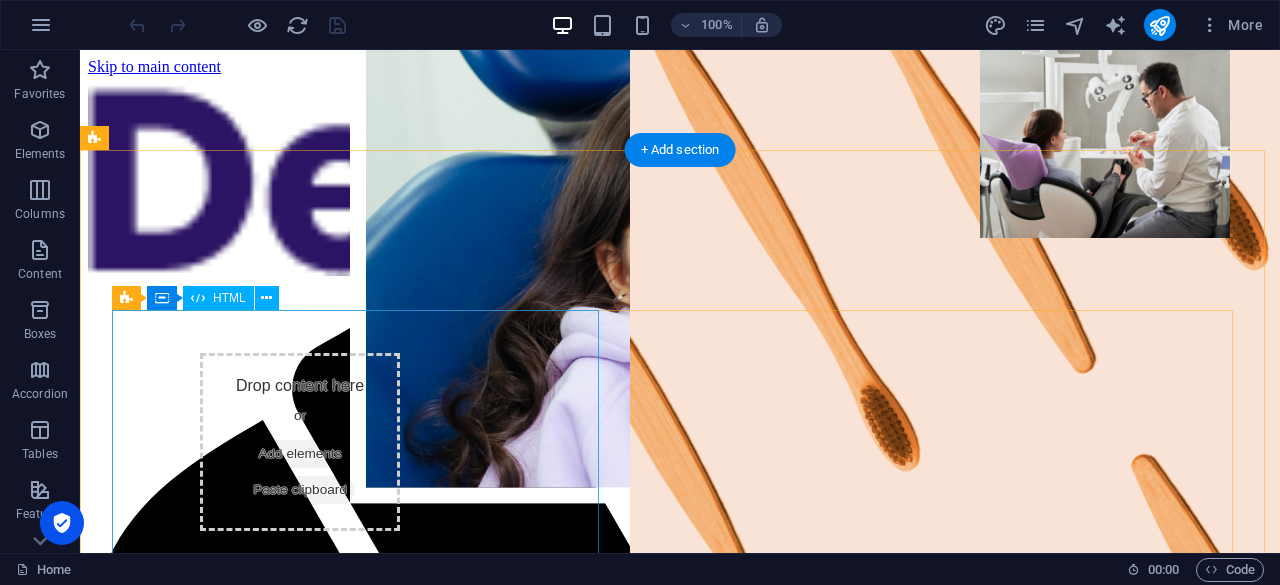scroll, scrollTop: 300, scrollLeft: 0, axis: vertical 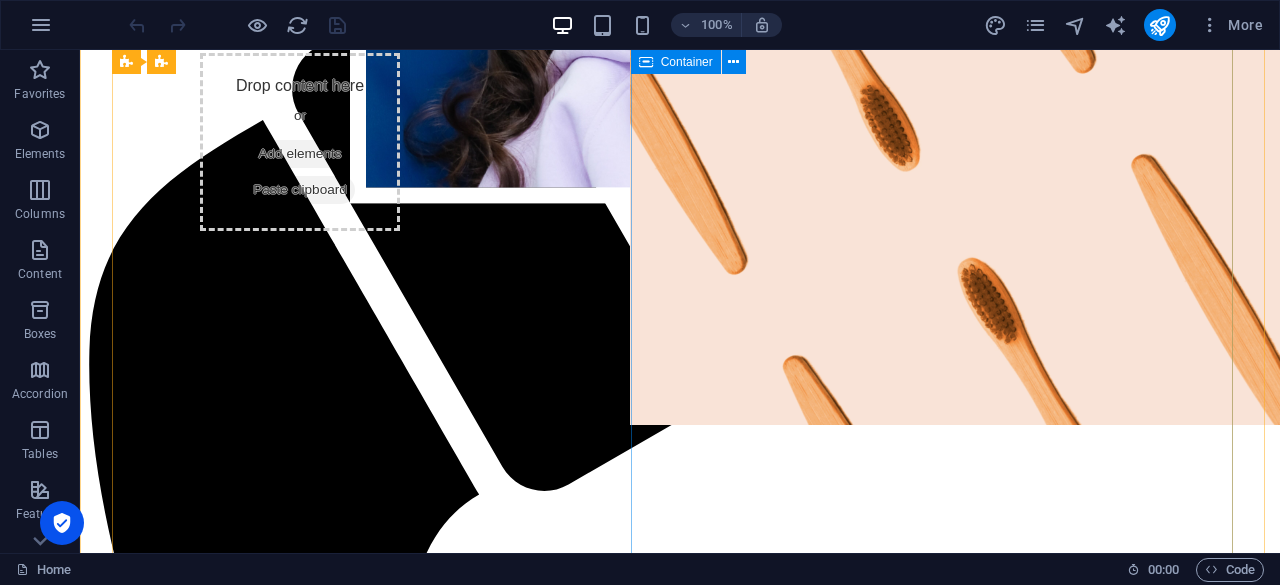 click on "Teeth aren't pearly, until you smile. BOOK AN APPOINTMENT" at bounding box center [680, 2123] 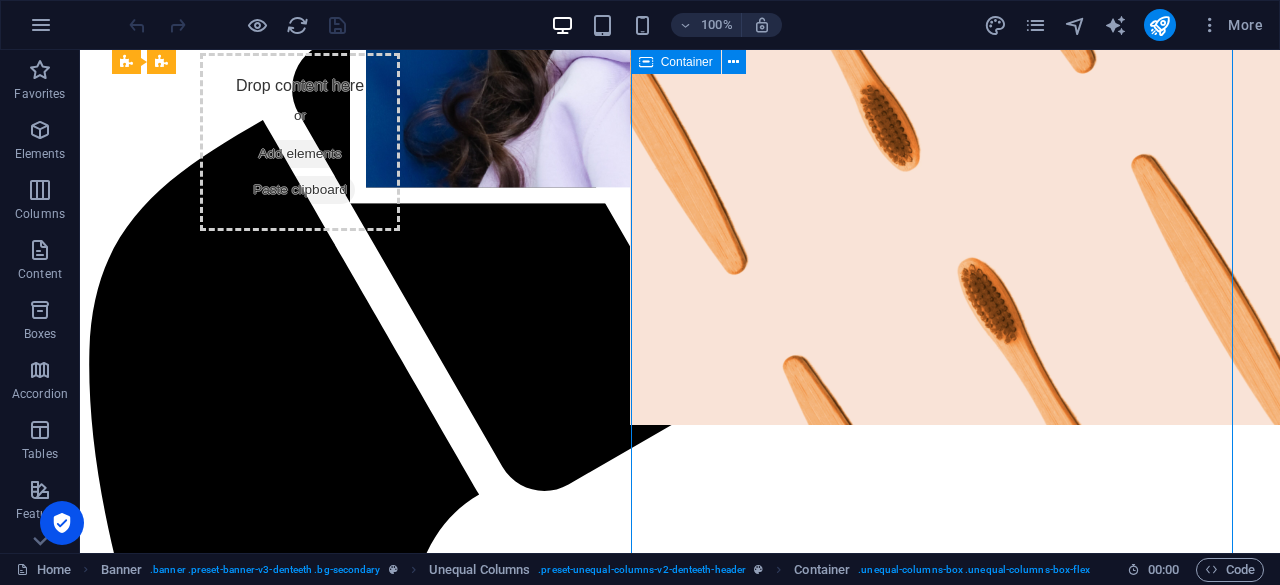 click on "Teeth aren't pearly, until you smile. BOOK AN APPOINTMENT" at bounding box center (680, 2123) 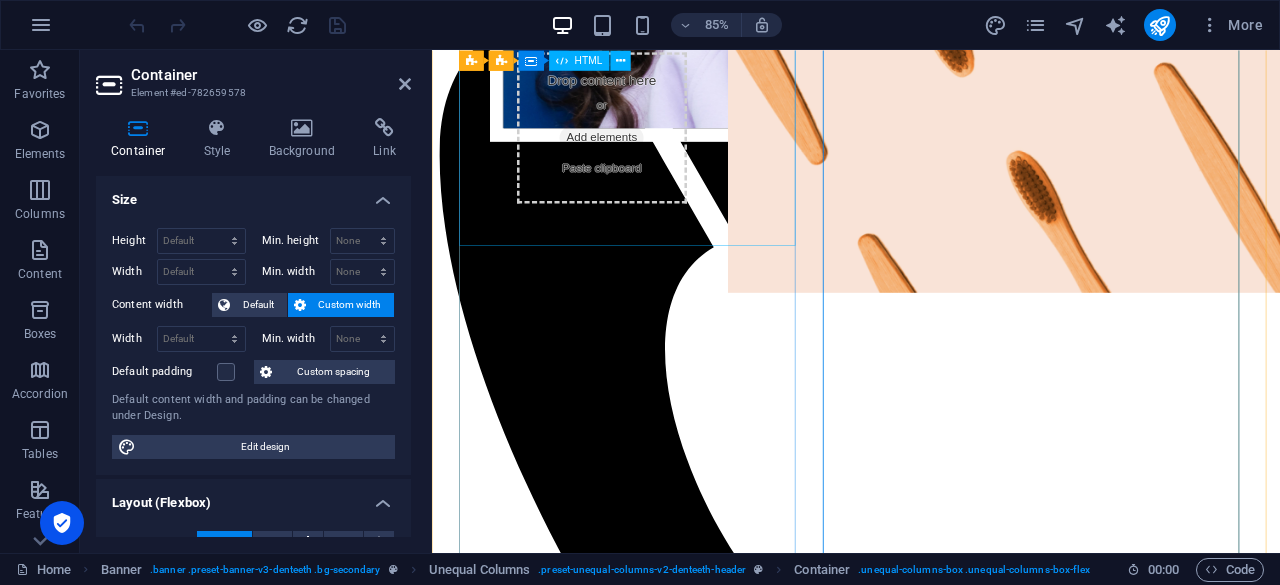 click on "Your   smile     matters   to us" at bounding box center (931, 1366) 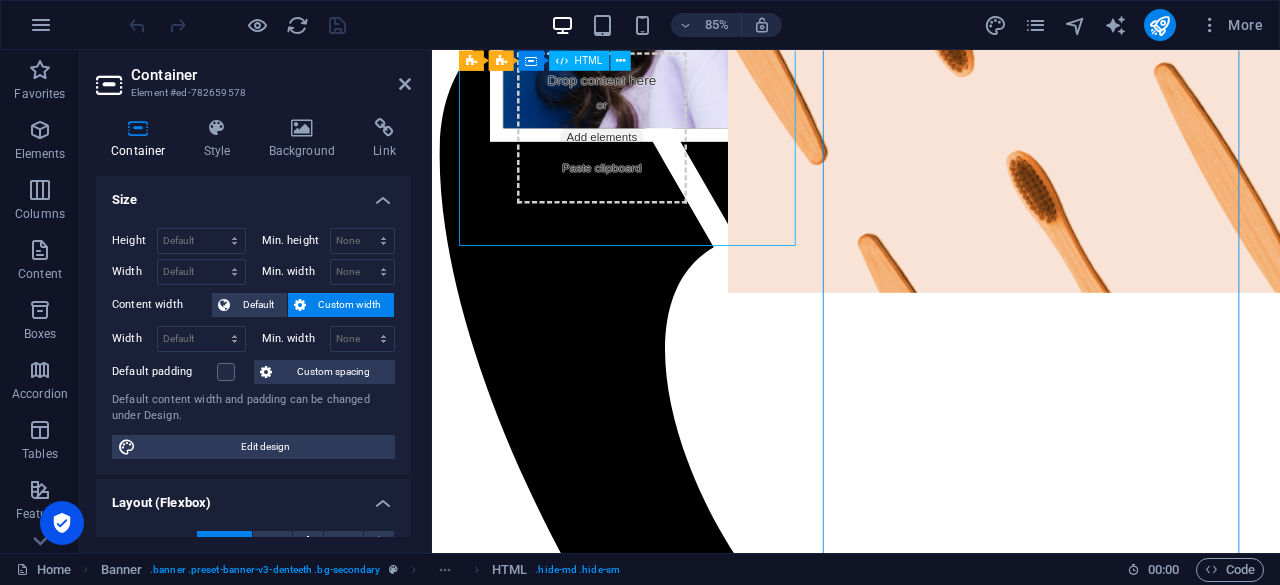 click on "Your   smile     matters   to us" at bounding box center (931, 1366) 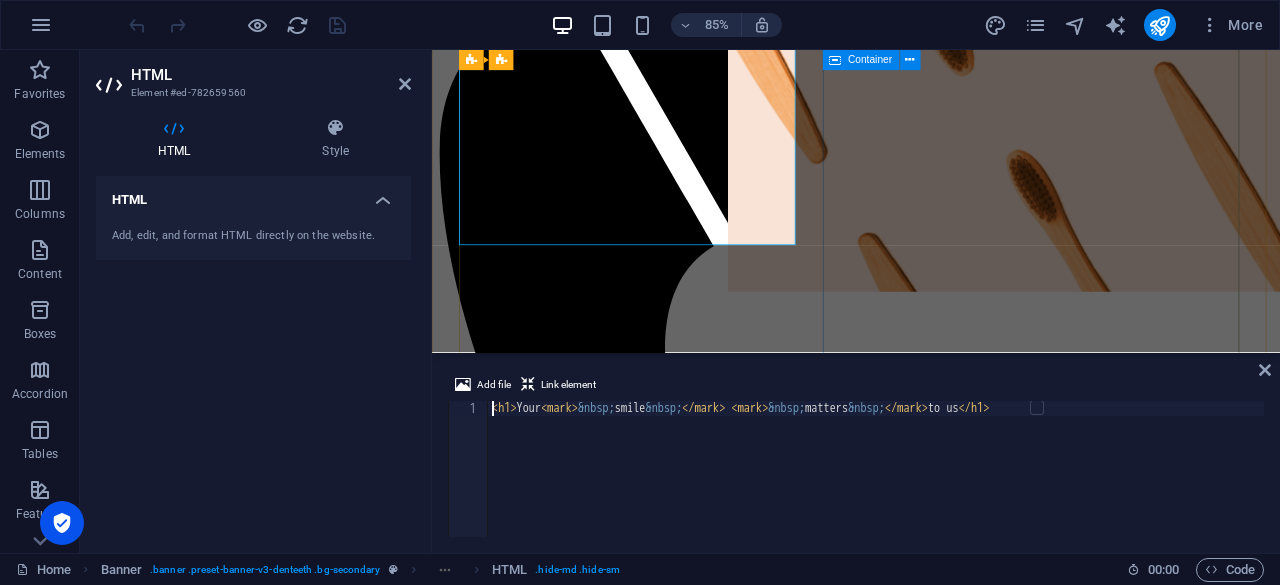 click on "Teeth aren't pearly, until you smile. BOOK AN APPOINTMENT" at bounding box center (931, 1730) 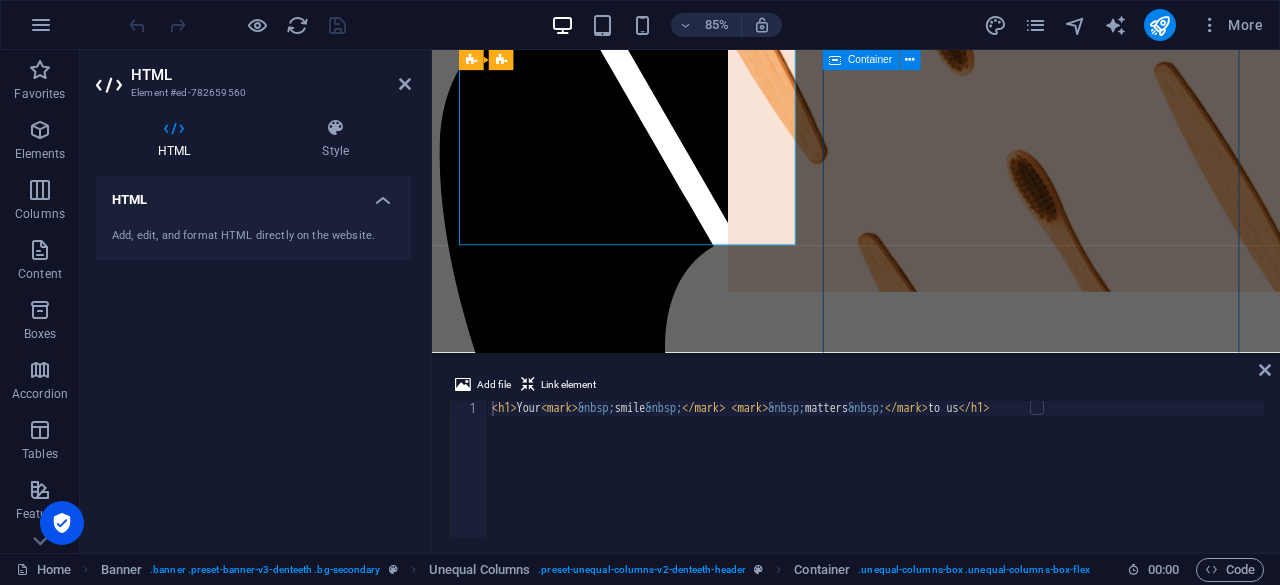 click on "Teeth aren't pearly, until you smile. BOOK AN APPOINTMENT" at bounding box center (931, 1730) 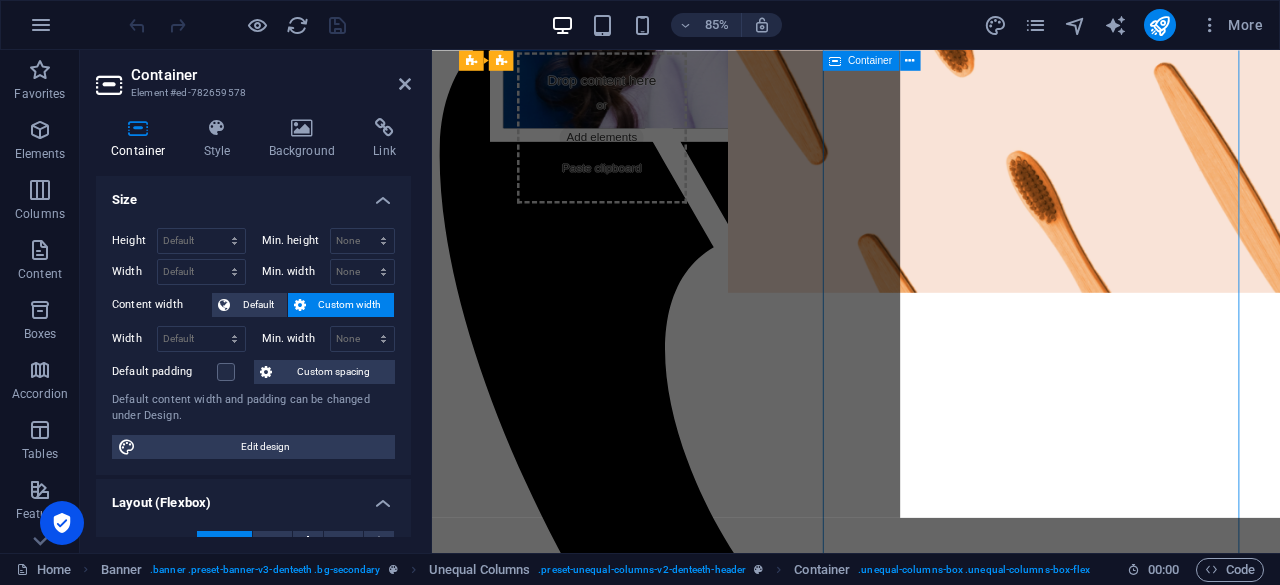 click on "Teeth aren't pearly, until you smile. BOOK AN APPOINTMENT" at bounding box center (931, 1730) 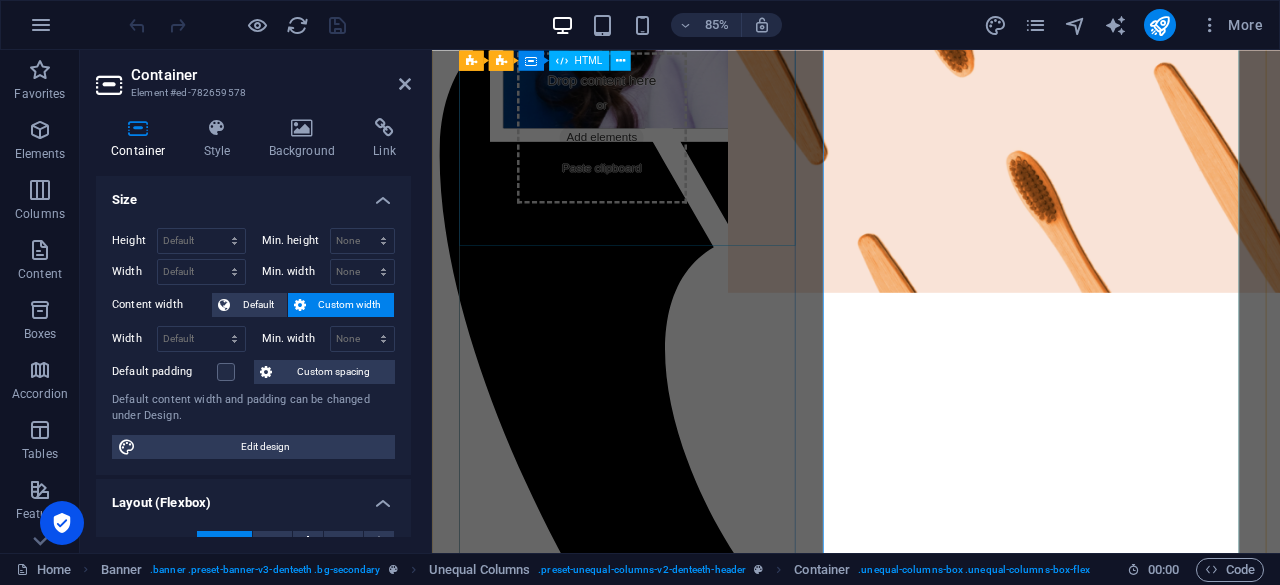 click on "Your   smile     matters   to us" at bounding box center (931, 1366) 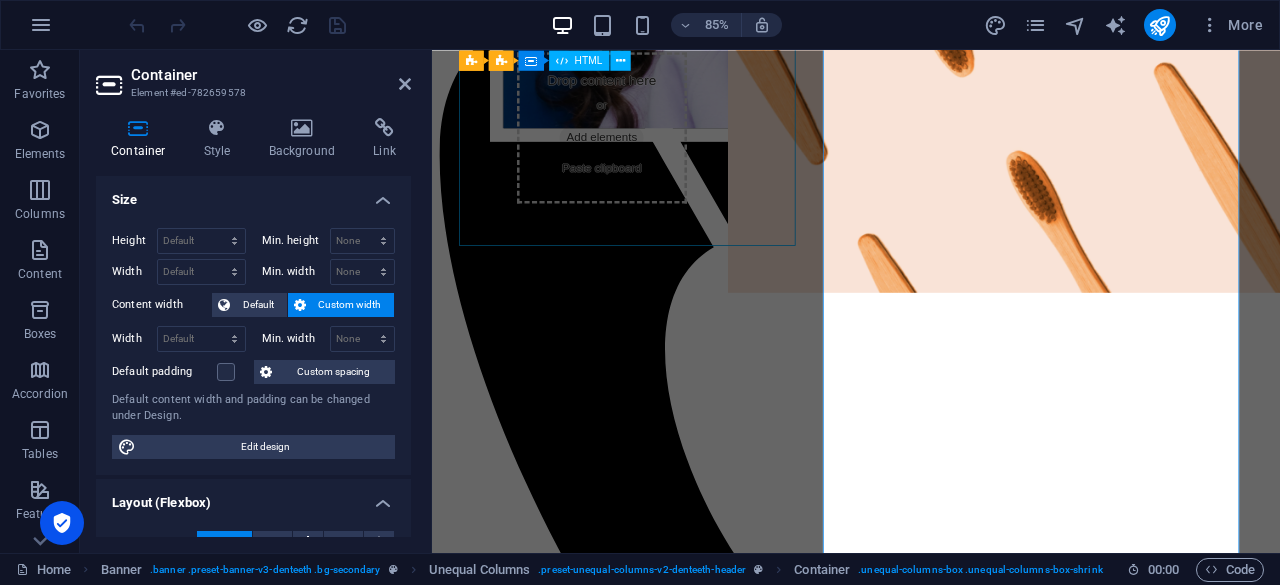 click on "Your   smile     matters   to us" at bounding box center (931, 1366) 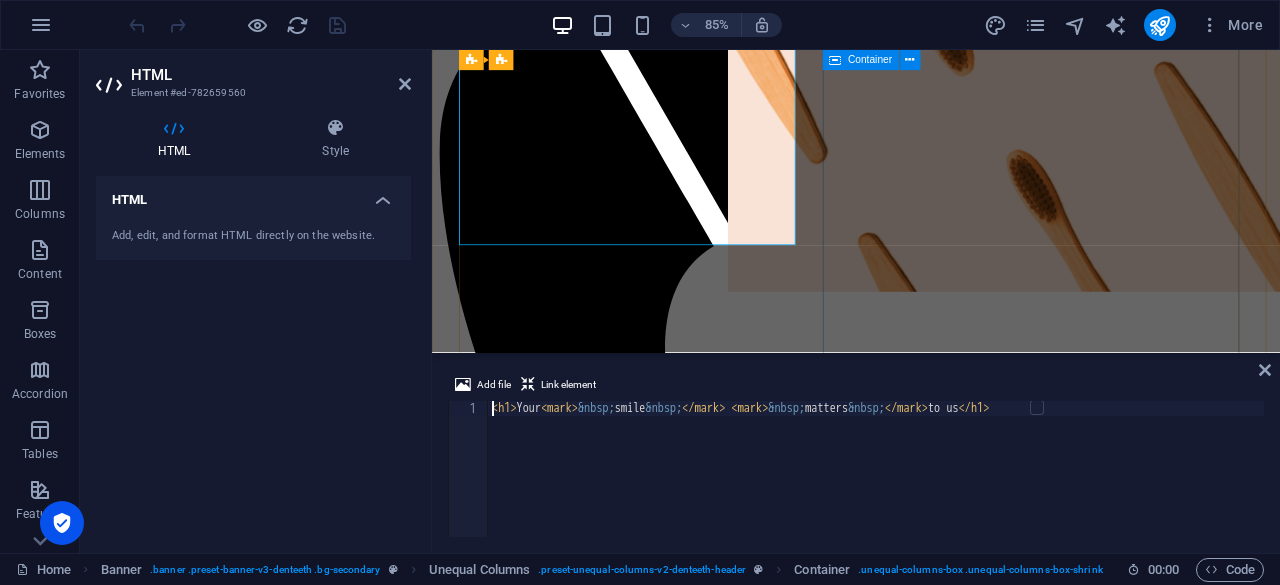 click on "Teeth aren't pearly, until you smile. BOOK AN APPOINTMENT" at bounding box center [931, 1730] 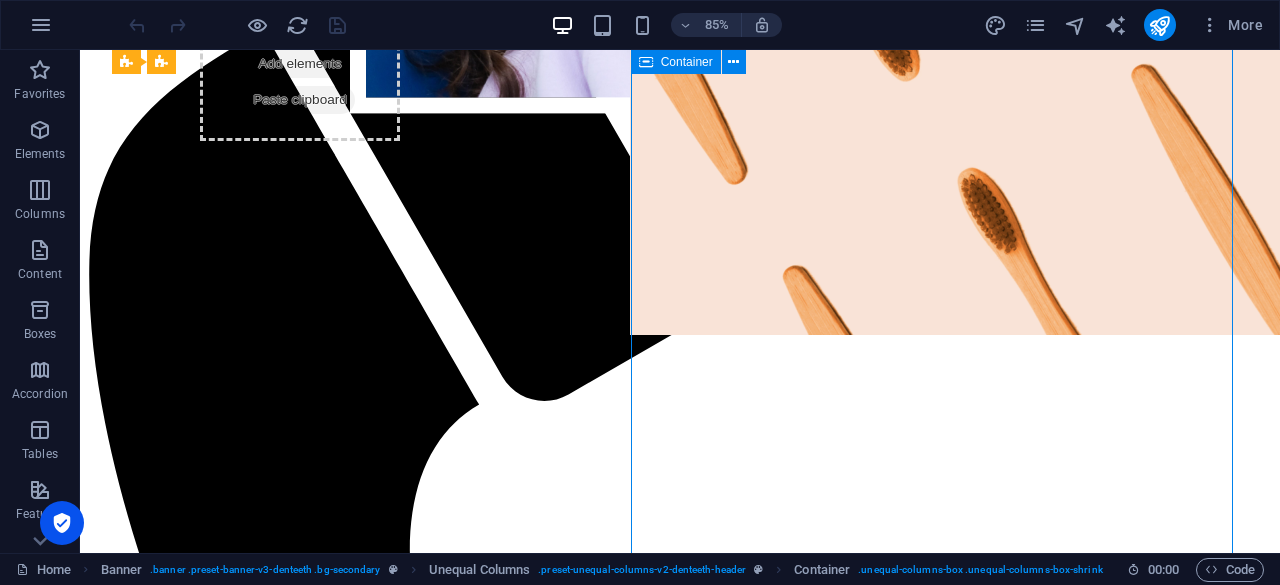 scroll, scrollTop: 300, scrollLeft: 0, axis: vertical 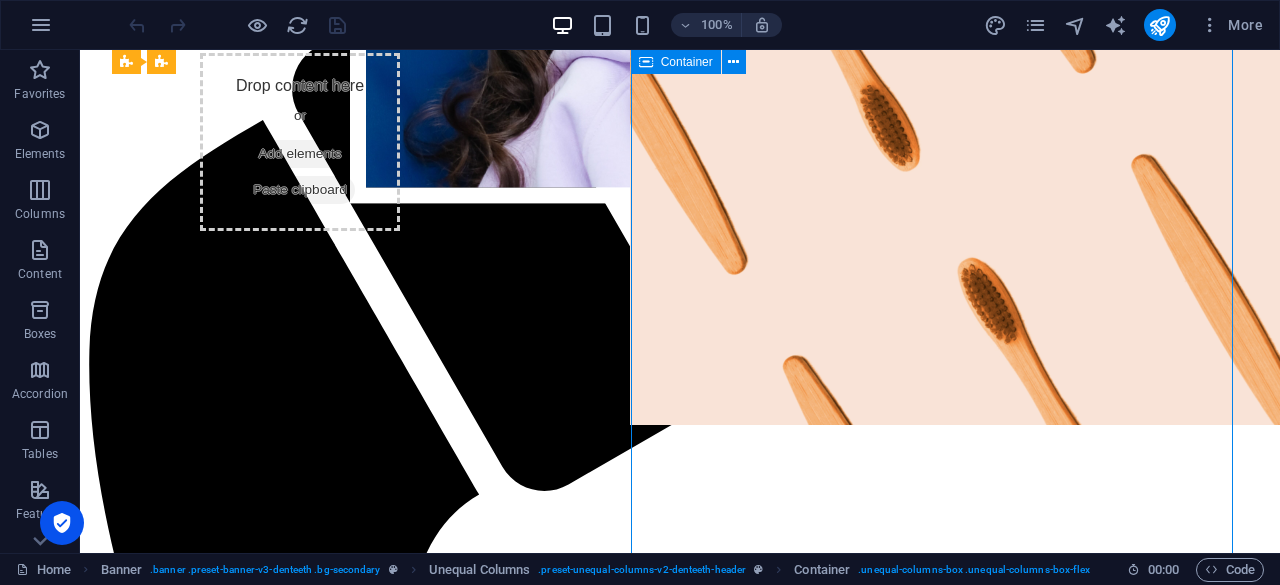 click on "Teeth aren't pearly, until you smile. BOOK AN APPOINTMENT" at bounding box center [680, 2123] 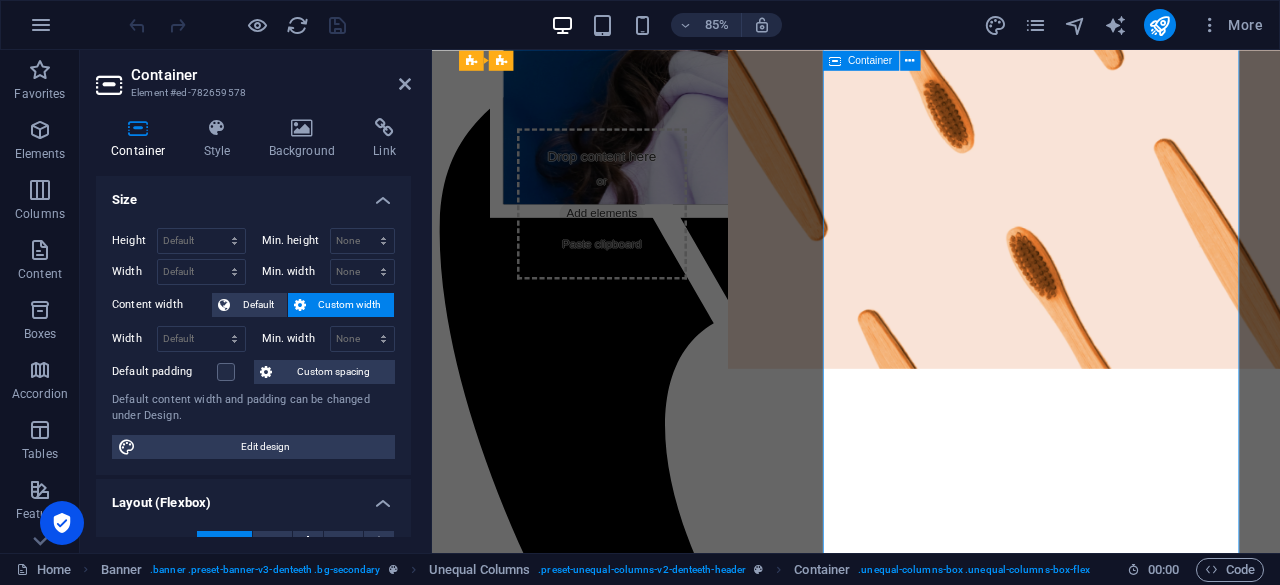 scroll, scrollTop: 390, scrollLeft: 0, axis: vertical 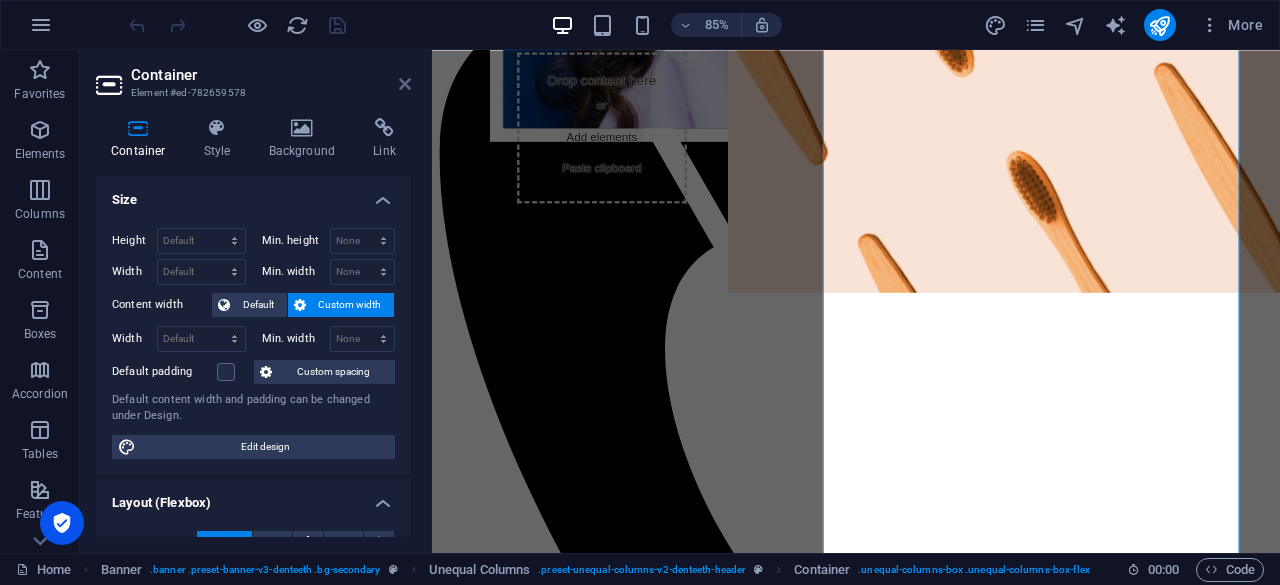click at bounding box center (405, 84) 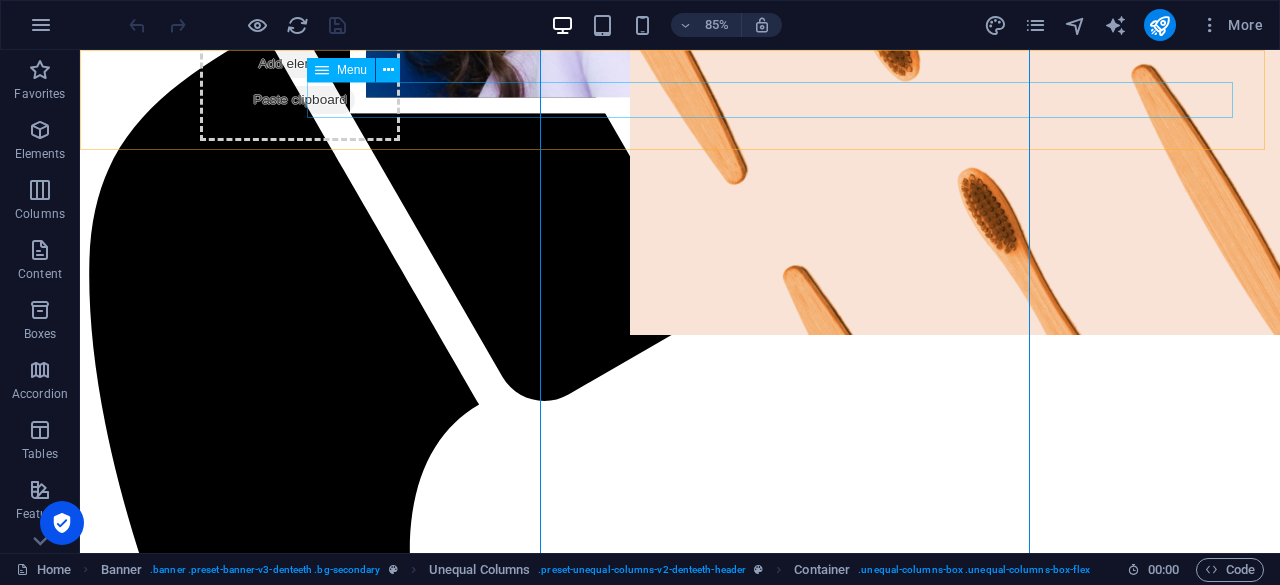 scroll, scrollTop: 300, scrollLeft: 0, axis: vertical 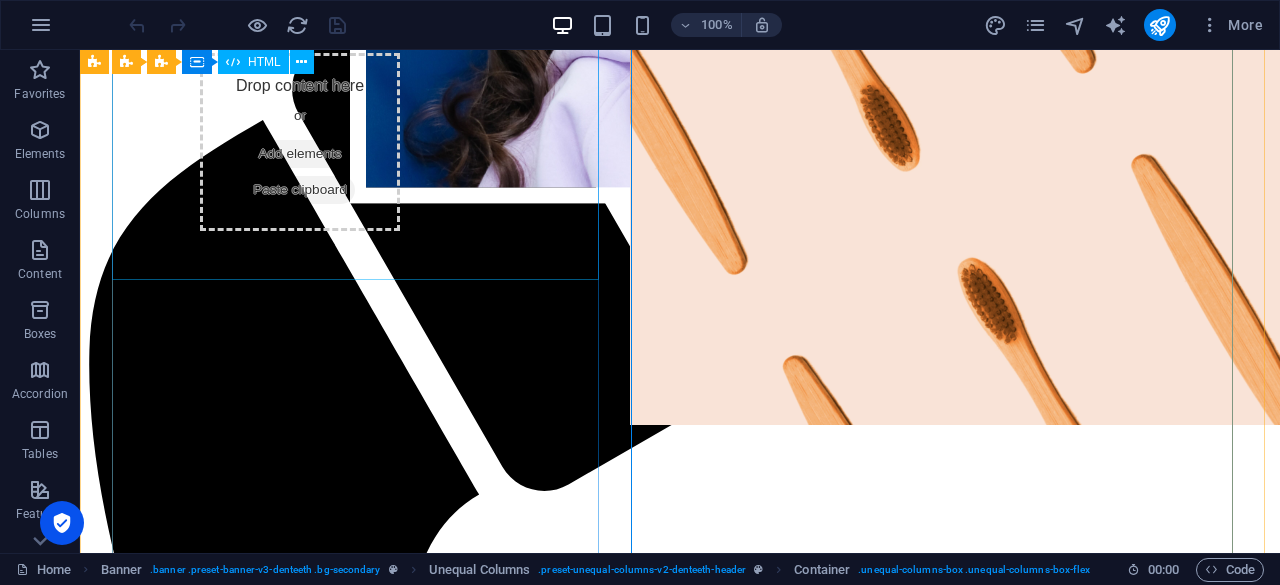 click on "Your   smile     matters   to us" at bounding box center (680, 1759) 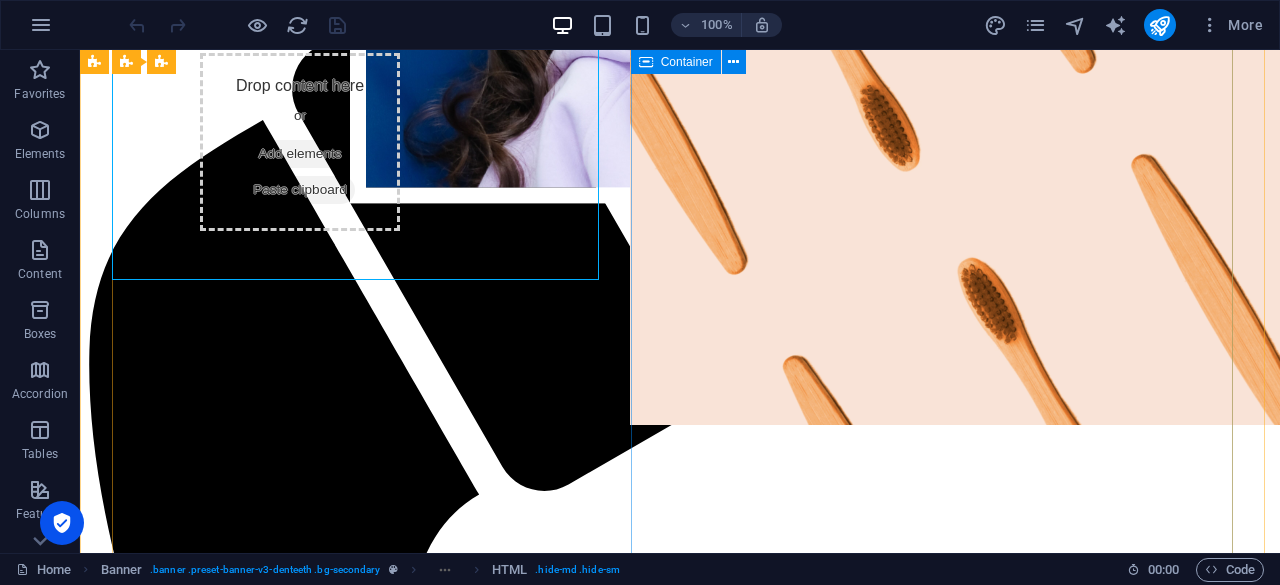 click on "Teeth aren't pearly, until you smile. BOOK AN APPOINTMENT" at bounding box center [680, 2123] 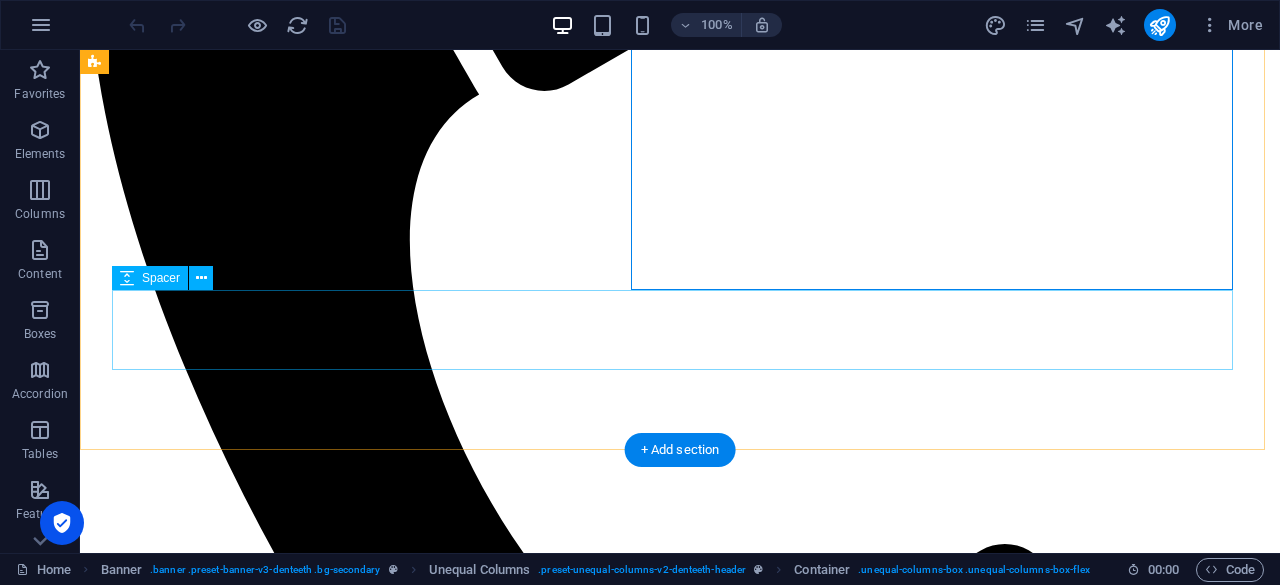 scroll, scrollTop: 400, scrollLeft: 0, axis: vertical 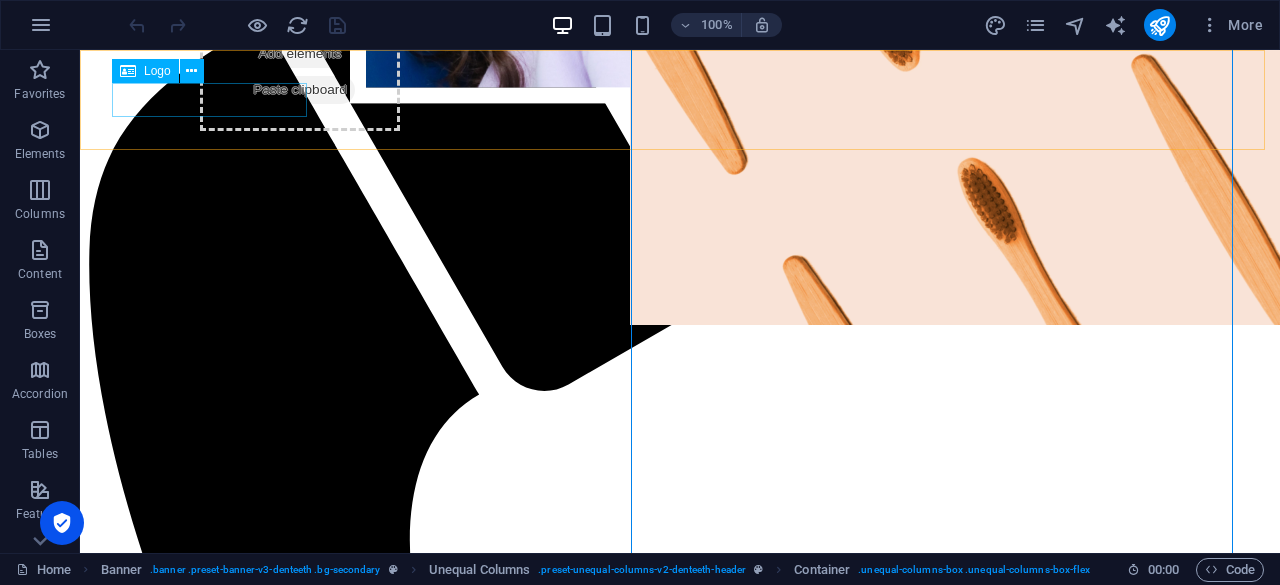 click at bounding box center (680, -222) 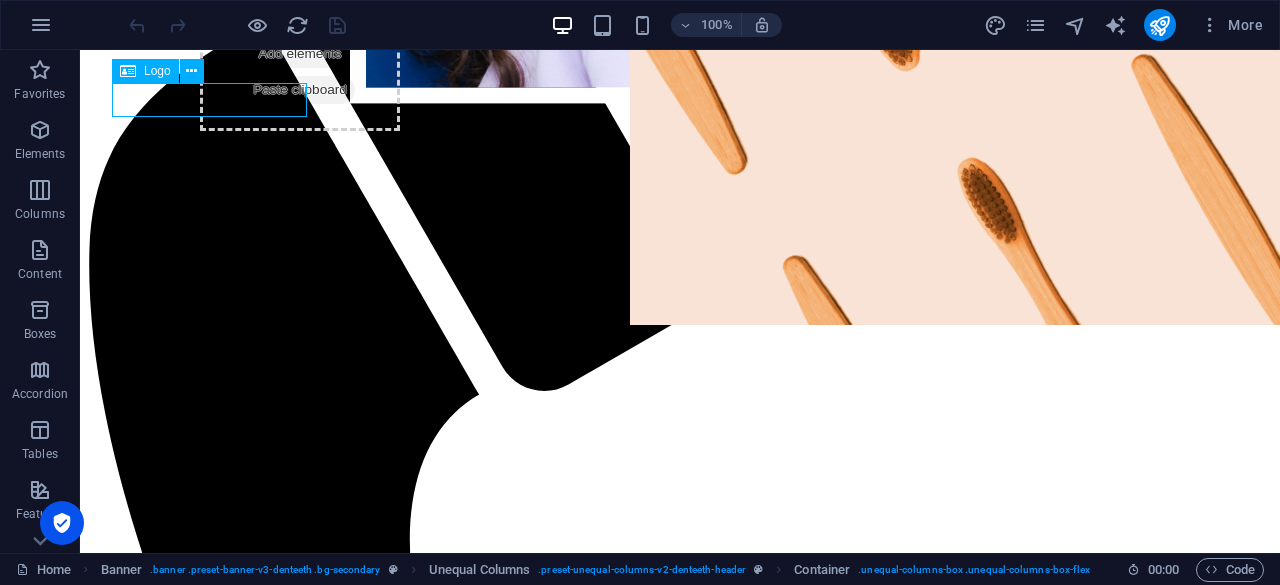 click at bounding box center (680, -222) 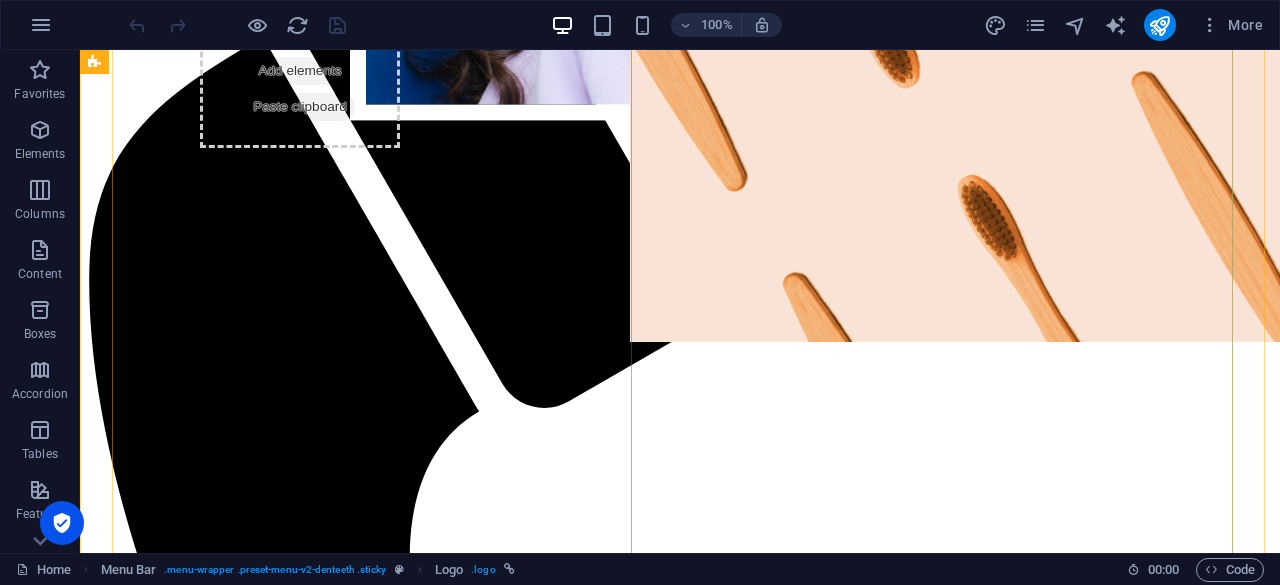 scroll, scrollTop: 400, scrollLeft: 0, axis: vertical 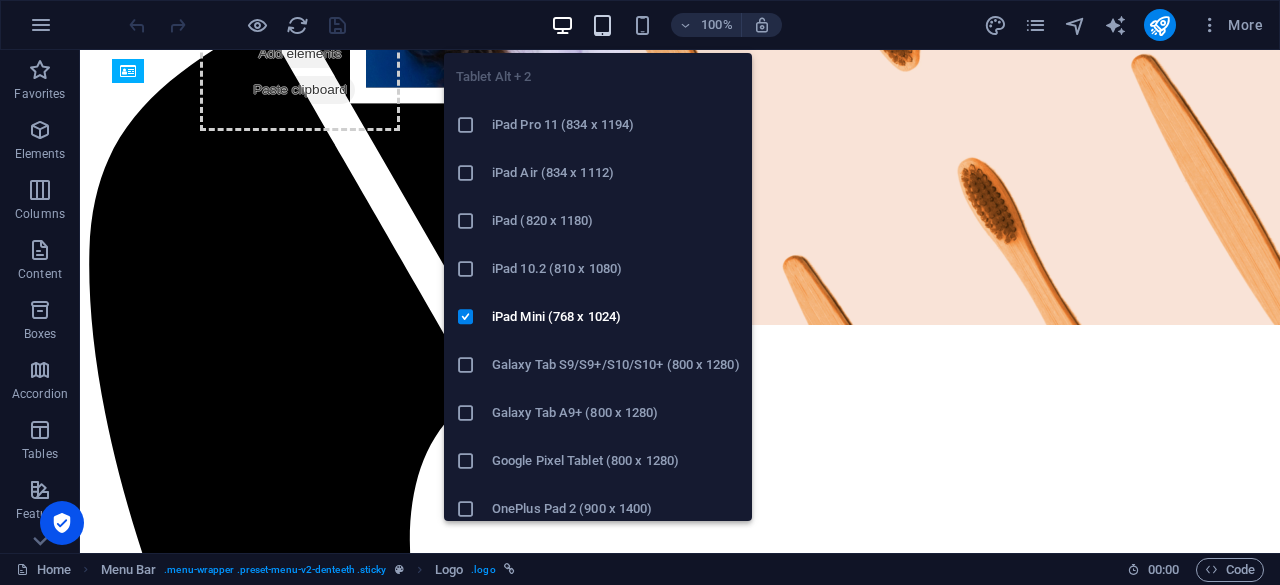 click at bounding box center (602, 25) 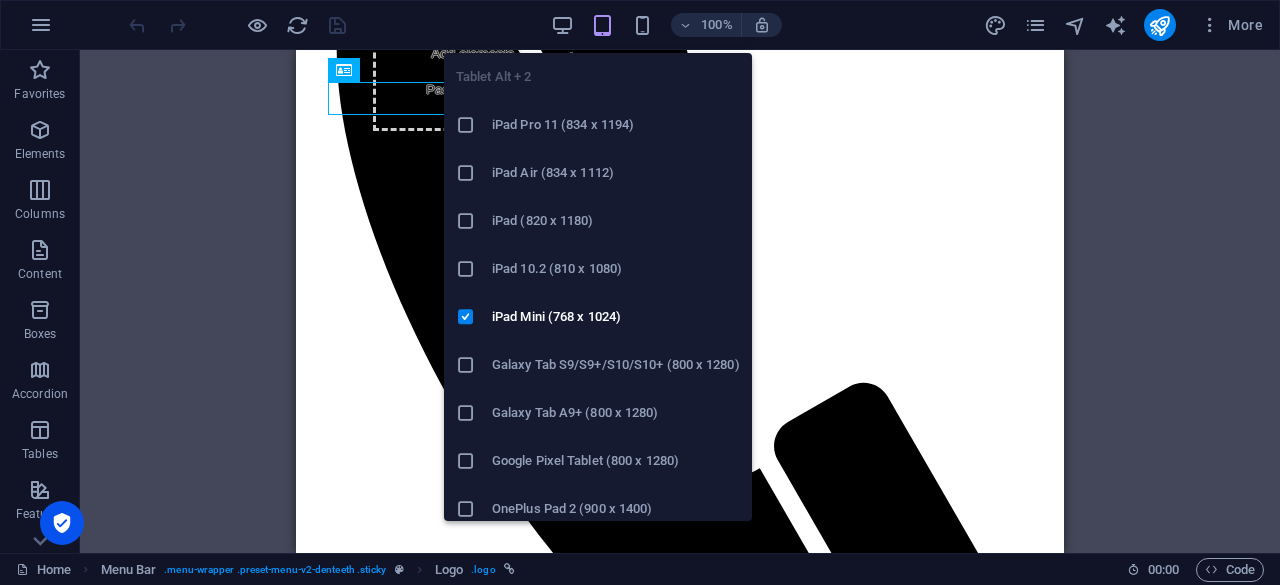 scroll, scrollTop: 397, scrollLeft: 0, axis: vertical 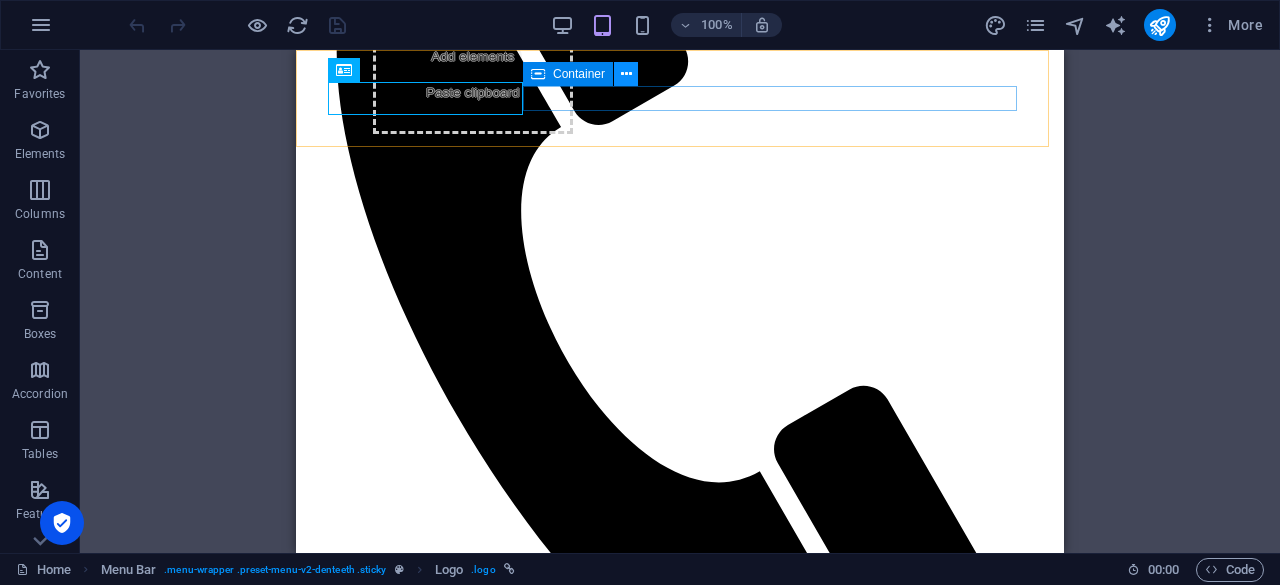 click at bounding box center (626, 74) 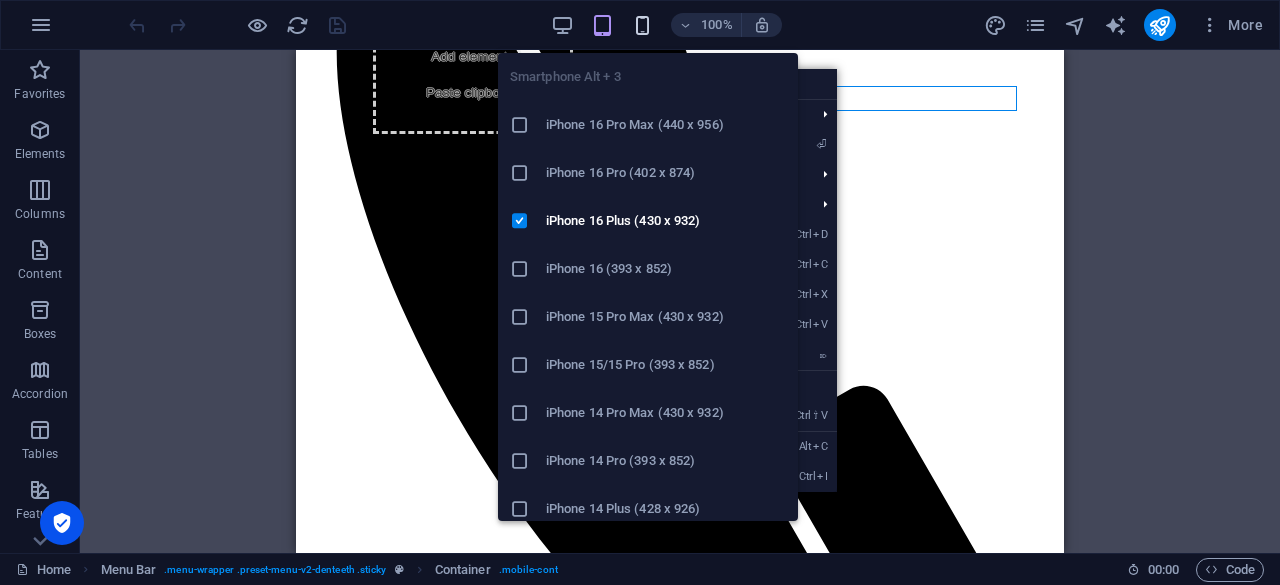 click at bounding box center [642, 25] 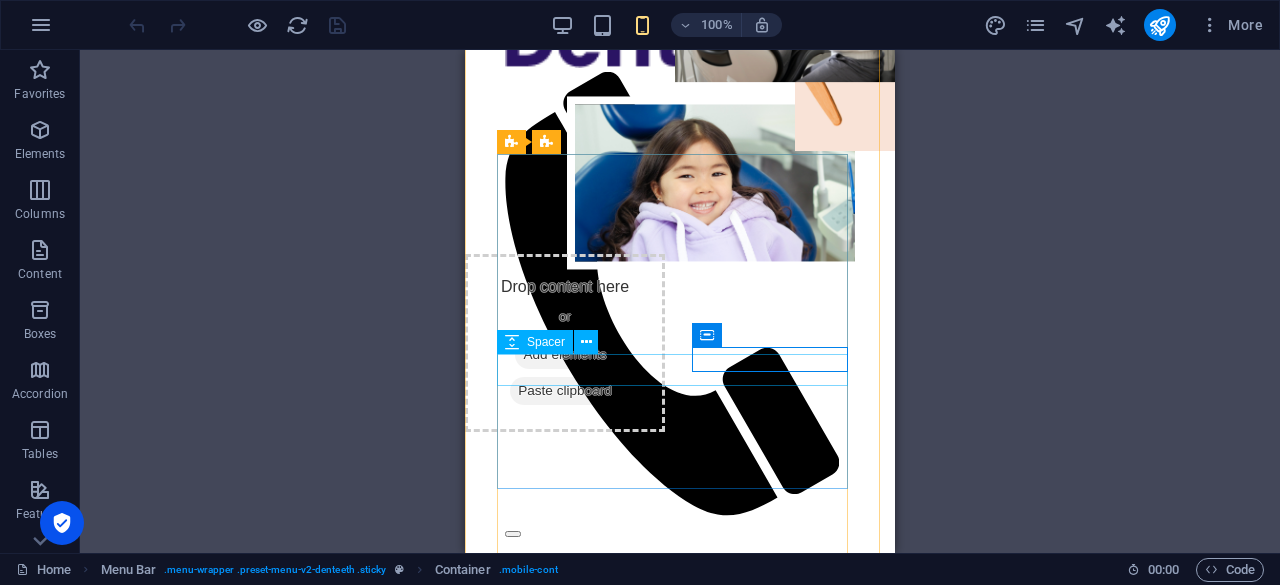 scroll, scrollTop: 97, scrollLeft: 0, axis: vertical 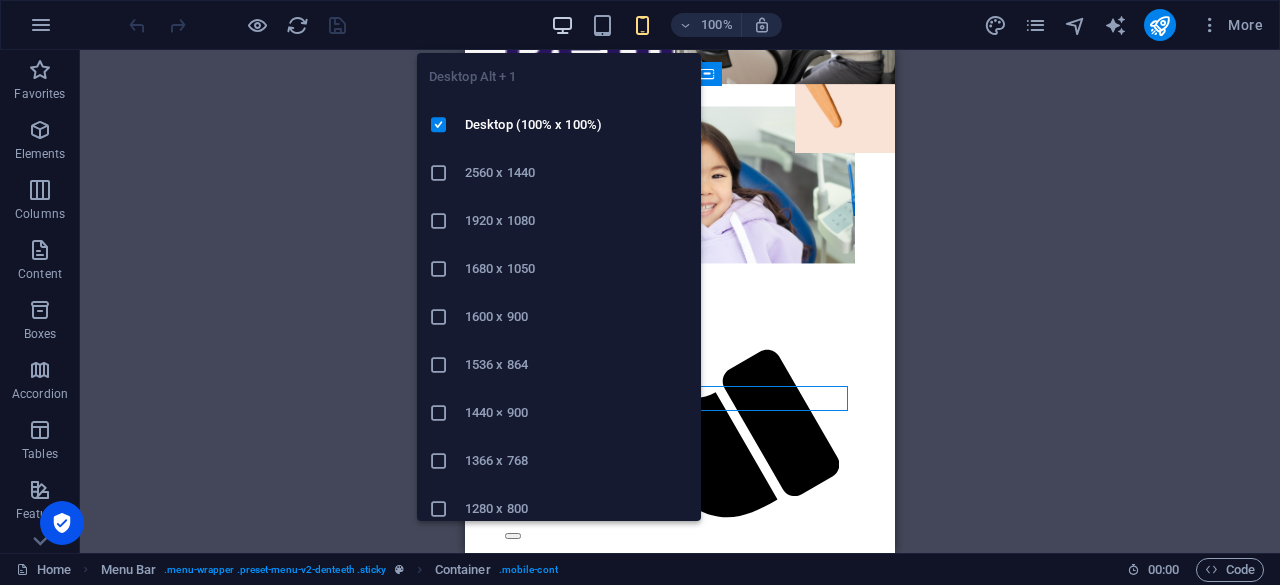click at bounding box center [562, 25] 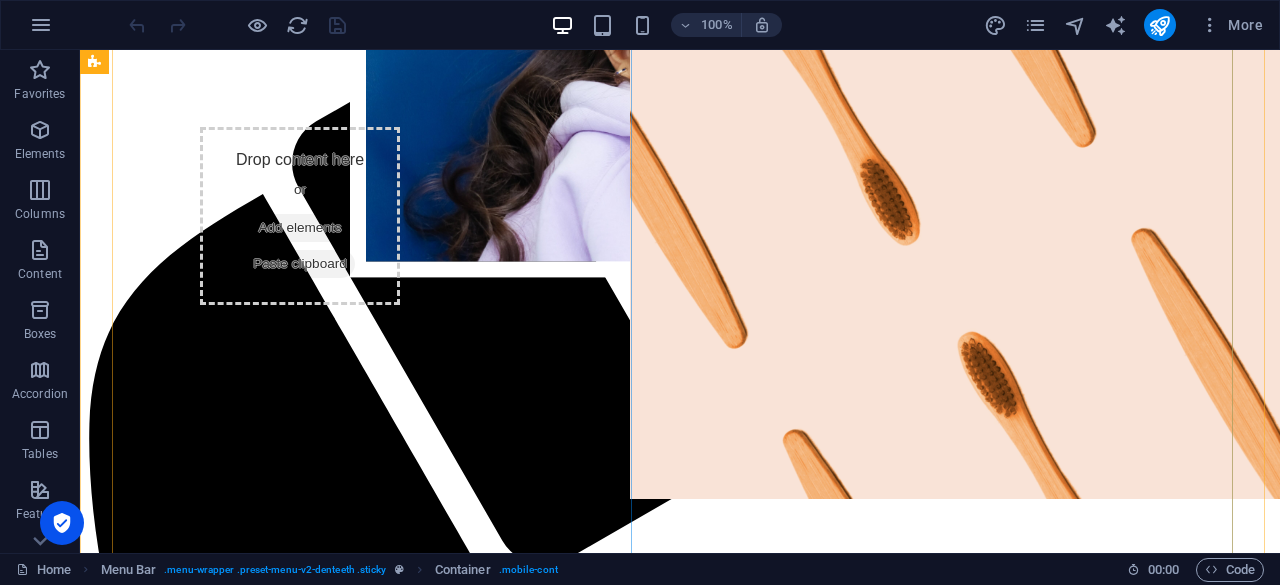 scroll, scrollTop: 297, scrollLeft: 0, axis: vertical 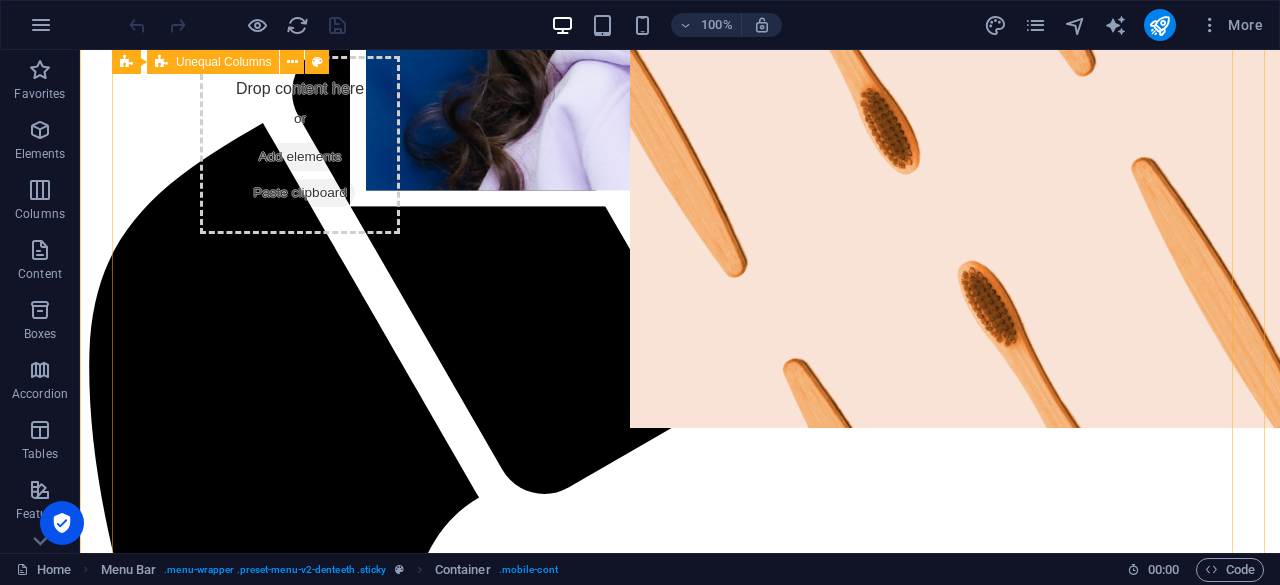 click on "Your   smile     matters   to us Your   smile     matters    to us Teeth aren't pearly, until you smile. BOOK AN APPOINTMENT Teeth aren't pearly, until you smile. BOOK AN APPOINTMENT" at bounding box center (680, 1953) 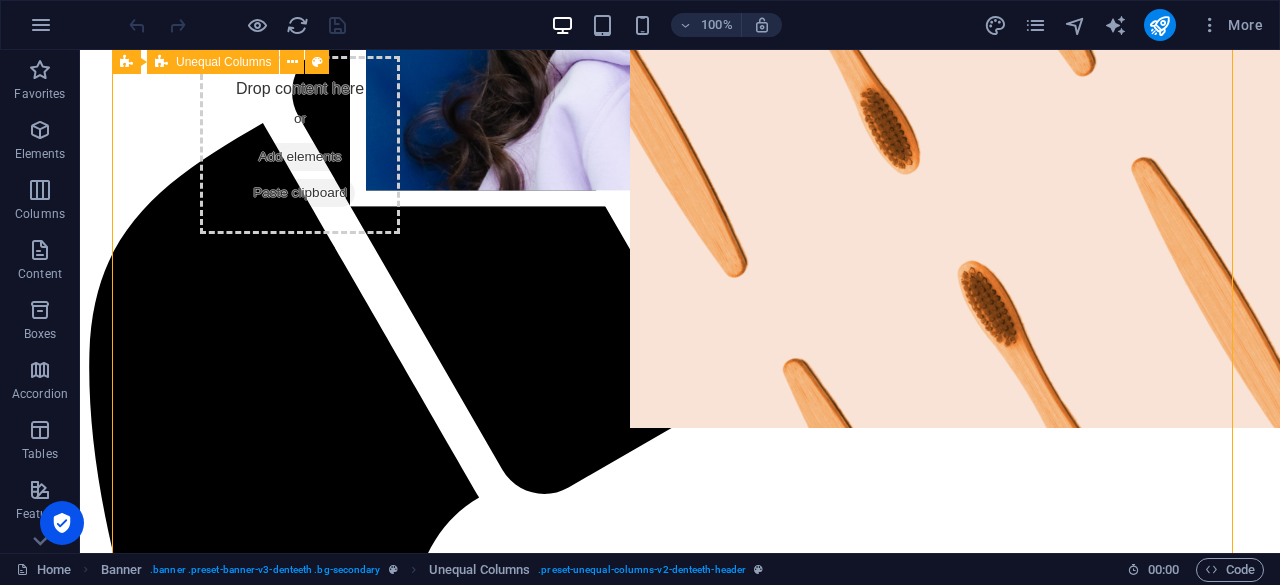 click on "Your   smile     matters   to us Your   smile     matters    to us Teeth aren't pearly, until you smile. BOOK AN APPOINTMENT Teeth aren't pearly, until you smile. BOOK AN APPOINTMENT" at bounding box center [680, 1953] 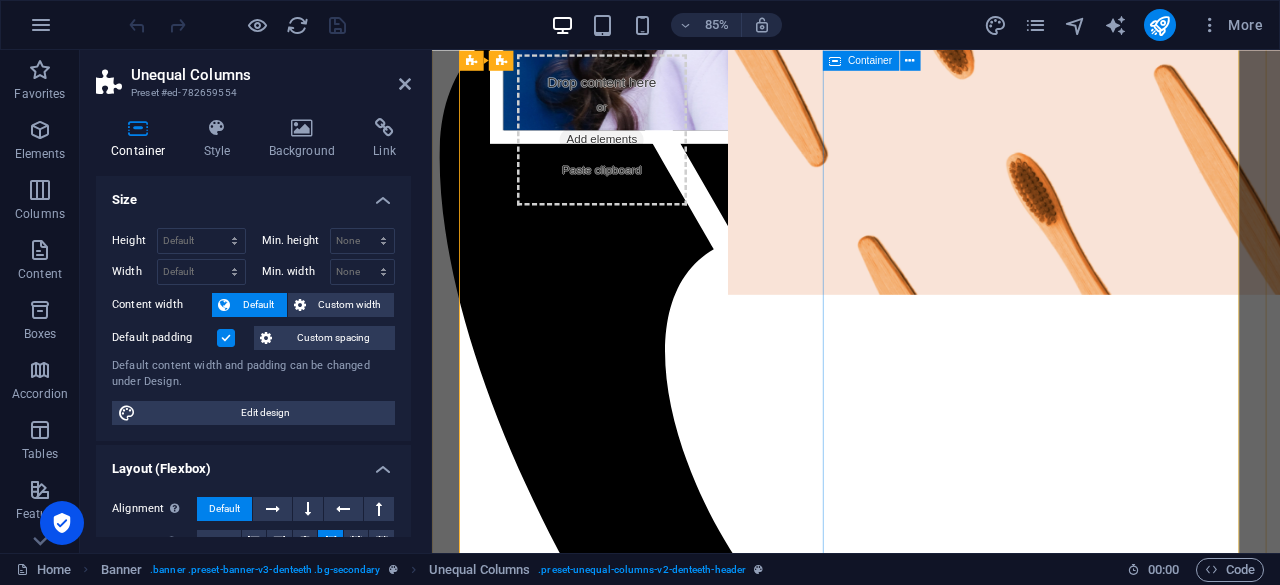 click on "Teeth aren't pearly, until you smile. BOOK AN APPOINTMENT" at bounding box center [931, 1733] 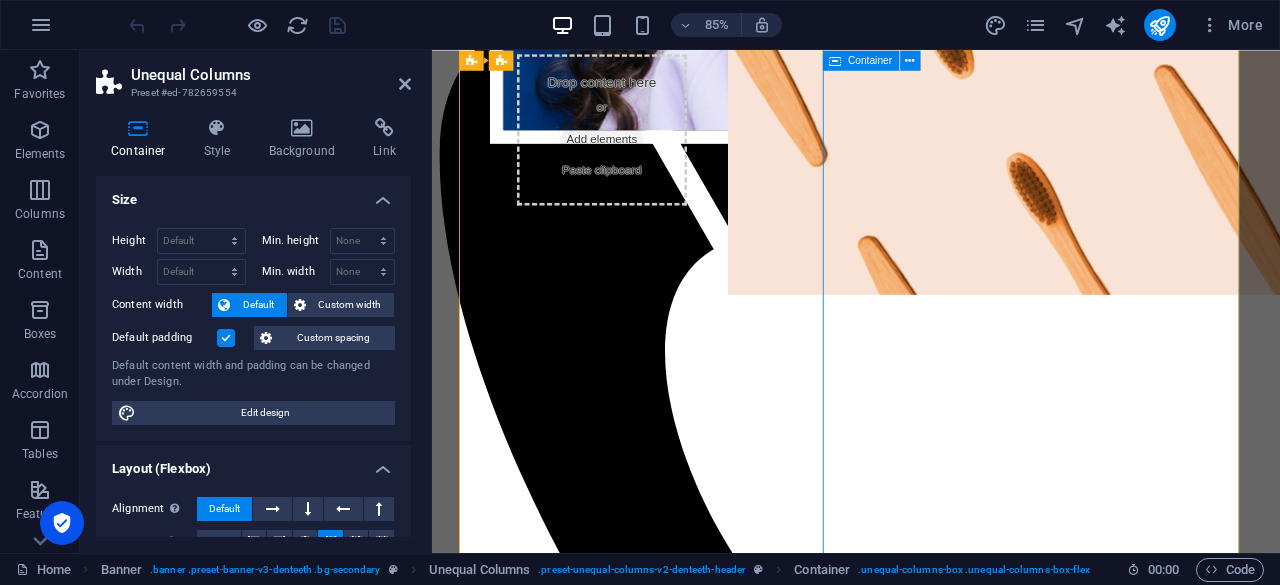 click on "Teeth aren't pearly, until you smile. BOOK AN APPOINTMENT" at bounding box center [931, 1733] 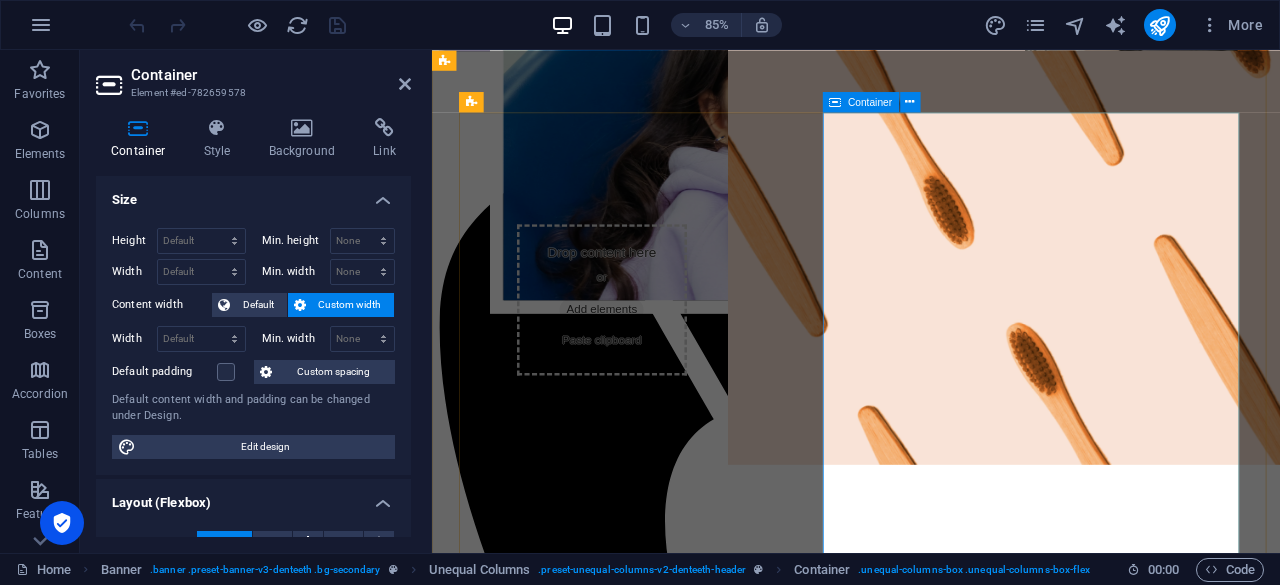scroll, scrollTop: 387, scrollLeft: 0, axis: vertical 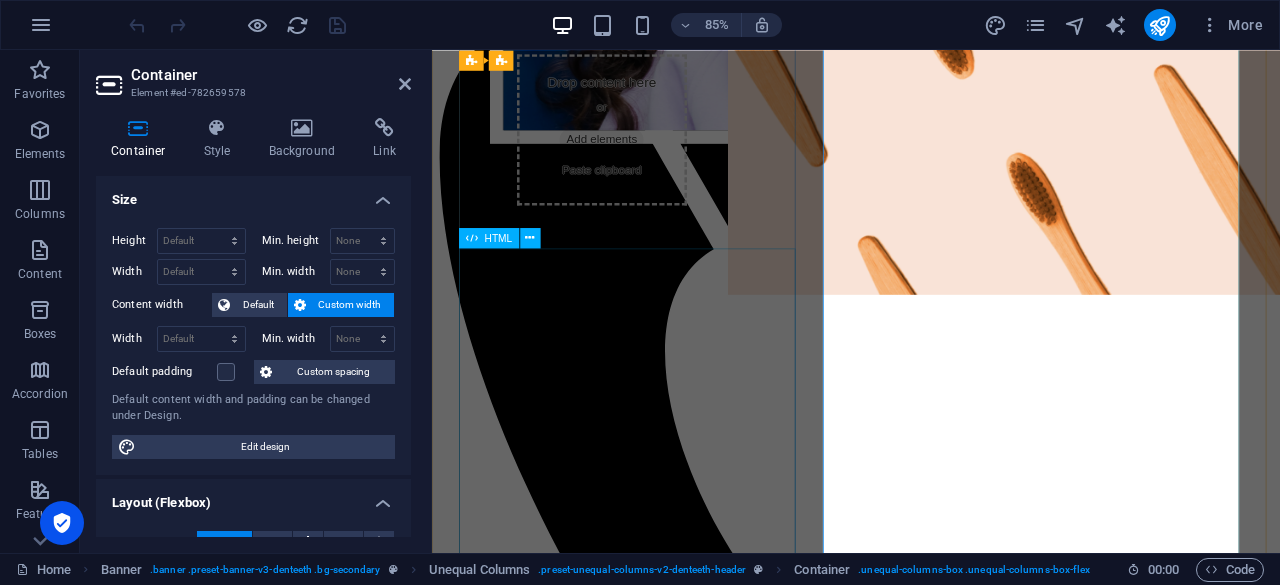 click on "Your   smile     matters    to us" at bounding box center [931, 1465] 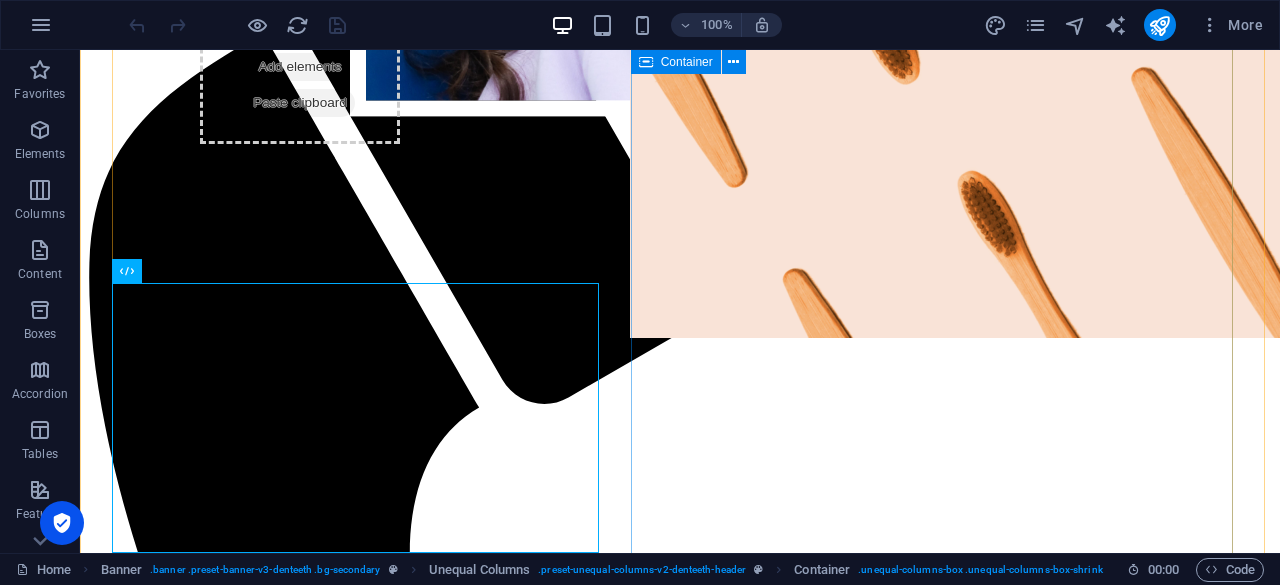 scroll, scrollTop: 297, scrollLeft: 0, axis: vertical 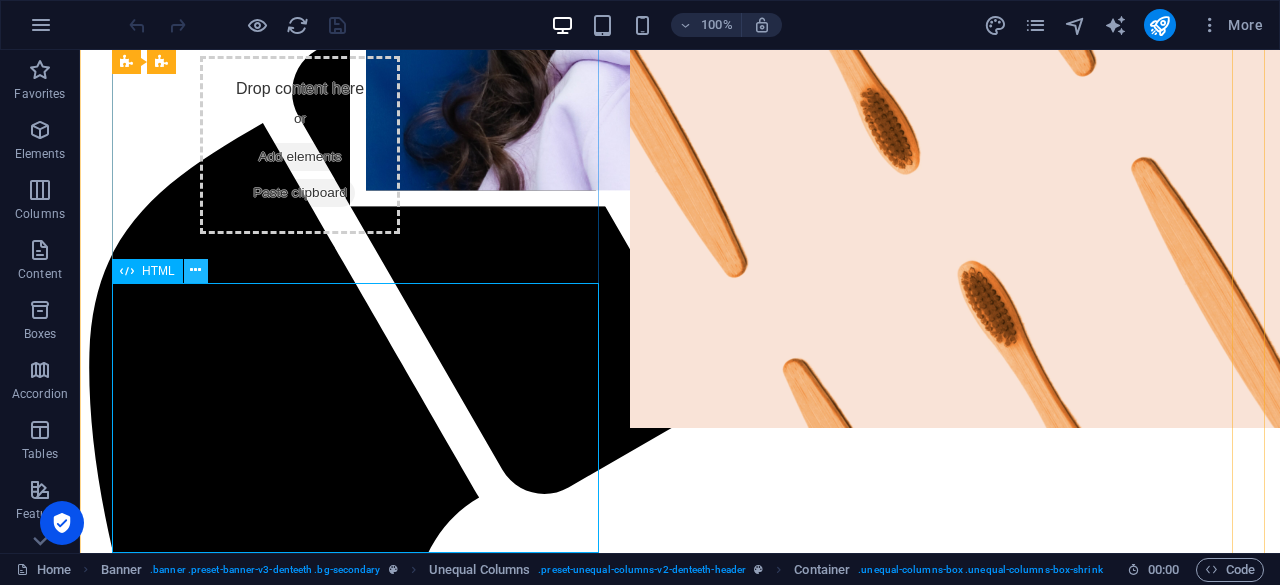 click at bounding box center (196, 271) 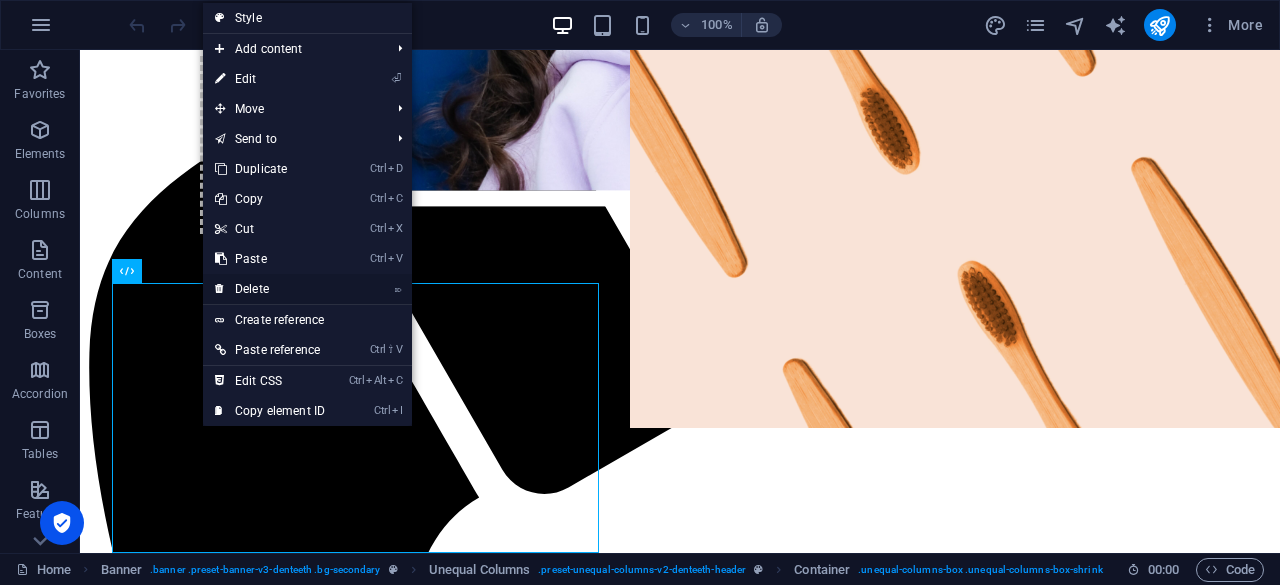 click on "⌦  Delete" at bounding box center [270, 289] 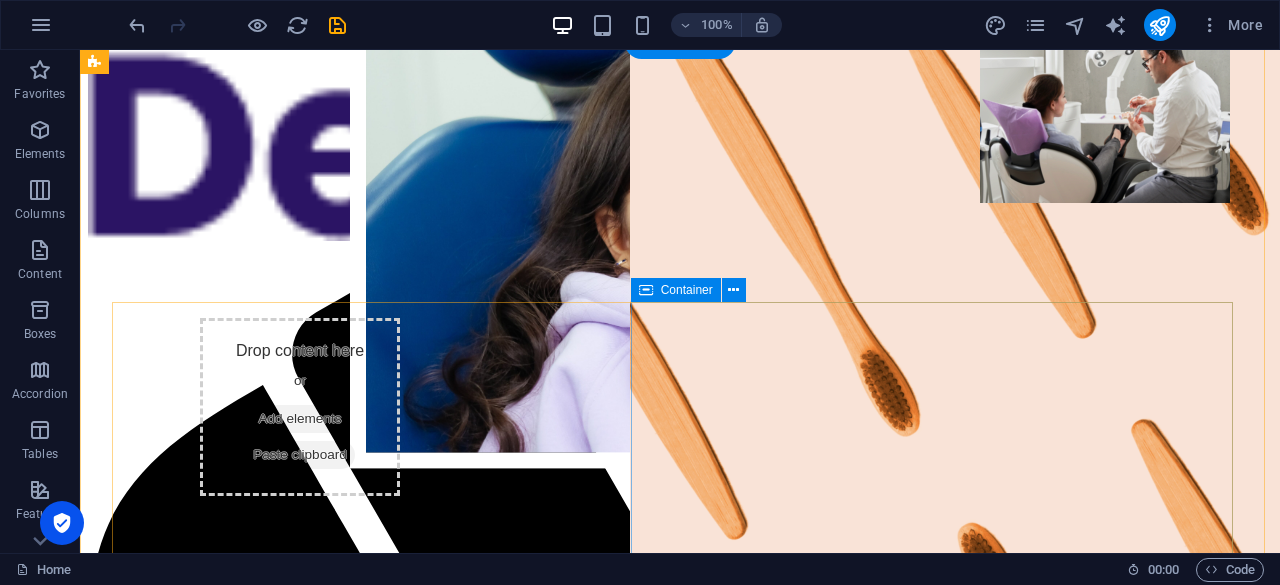 scroll, scrollTop: 0, scrollLeft: 0, axis: both 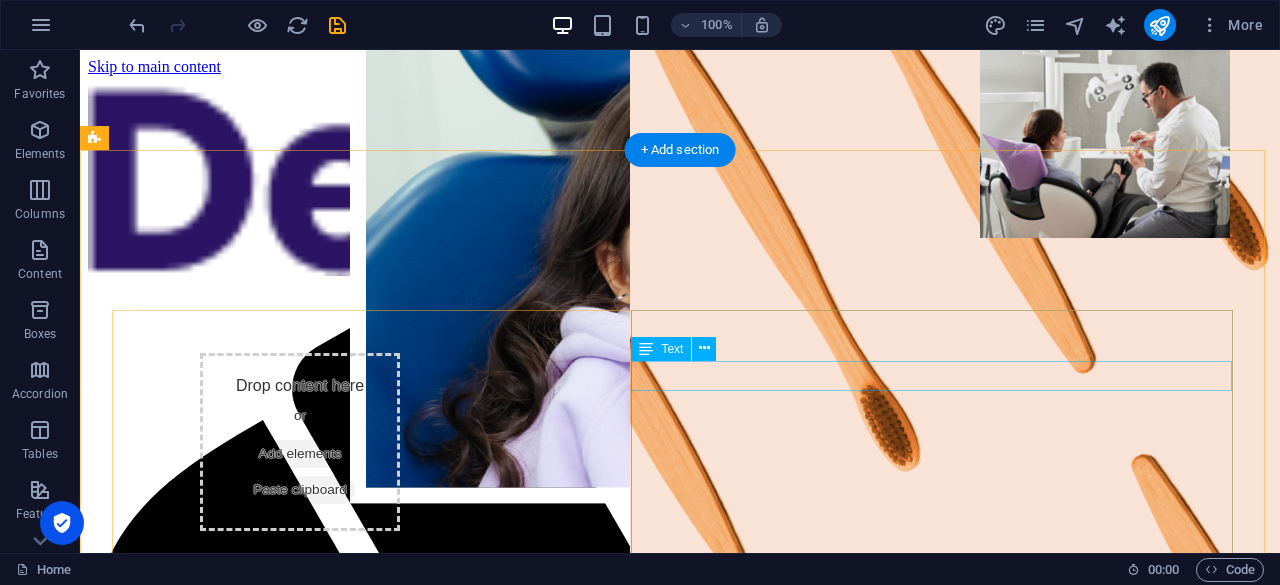 click on "Teeth aren't pearly, until you smile." at bounding box center (680, 2306) 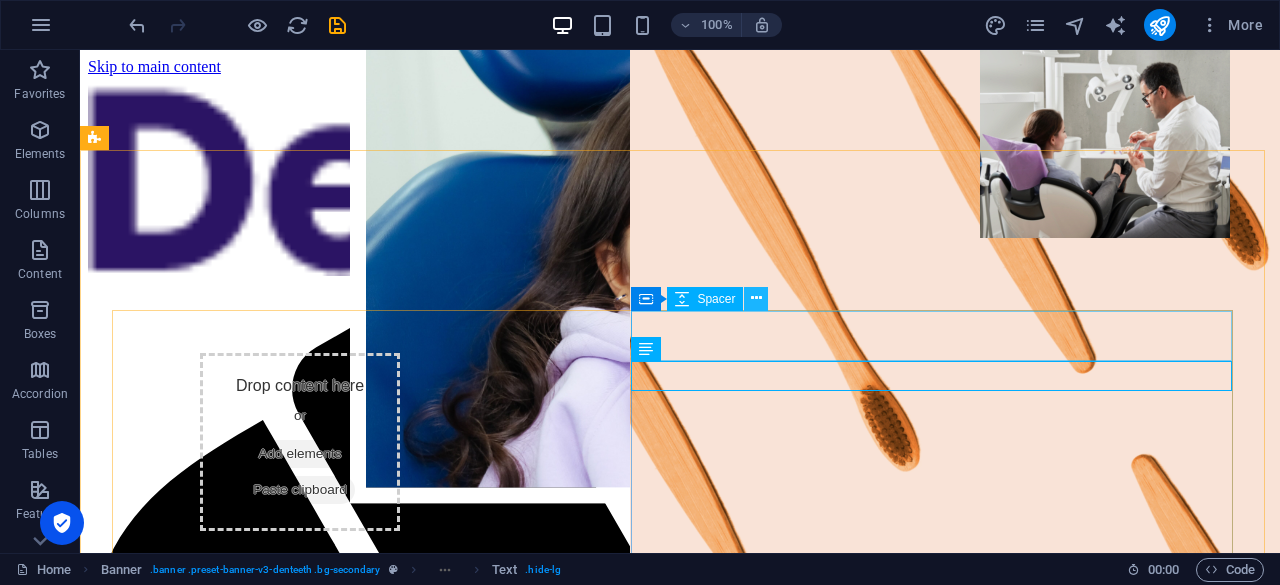click at bounding box center [756, 299] 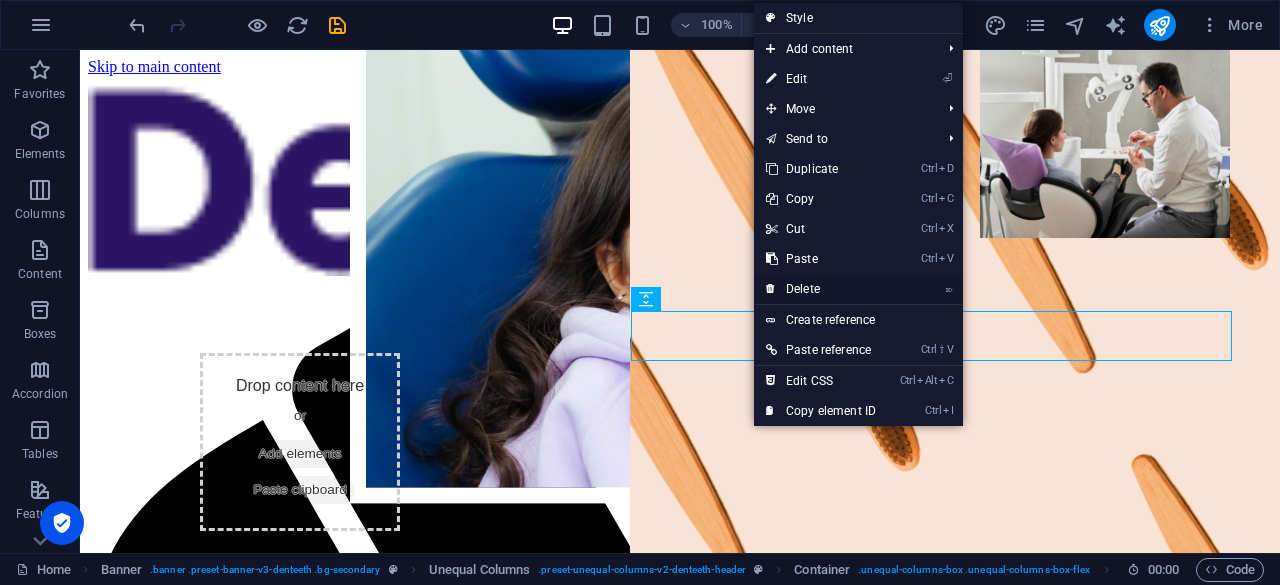click on "⌦  Delete" at bounding box center [821, 289] 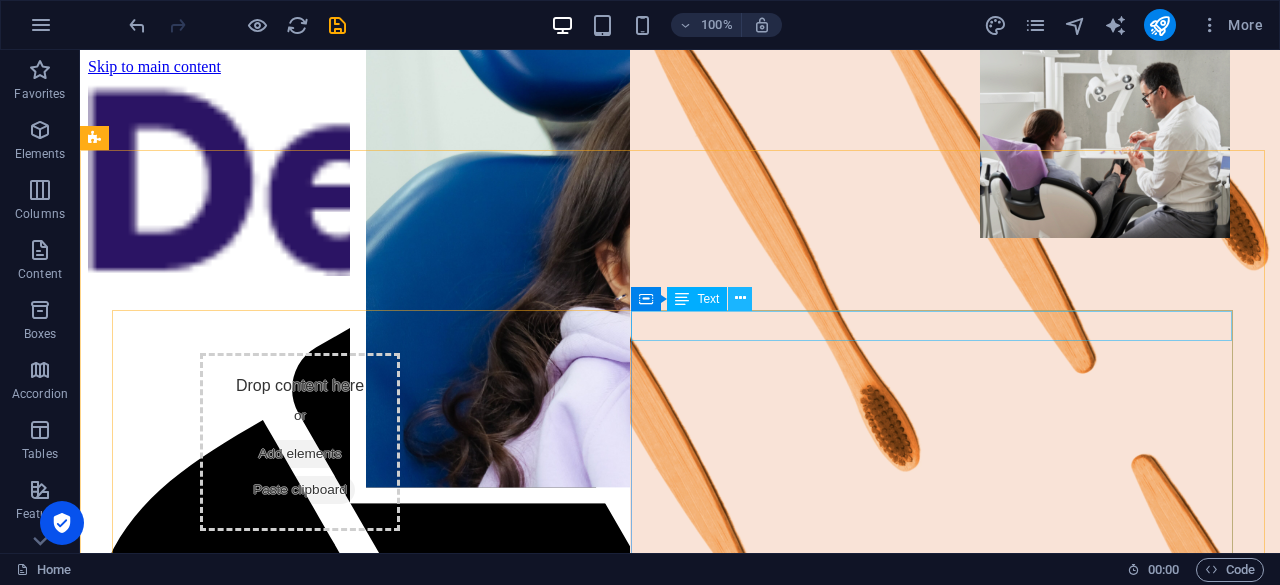 click at bounding box center (740, 298) 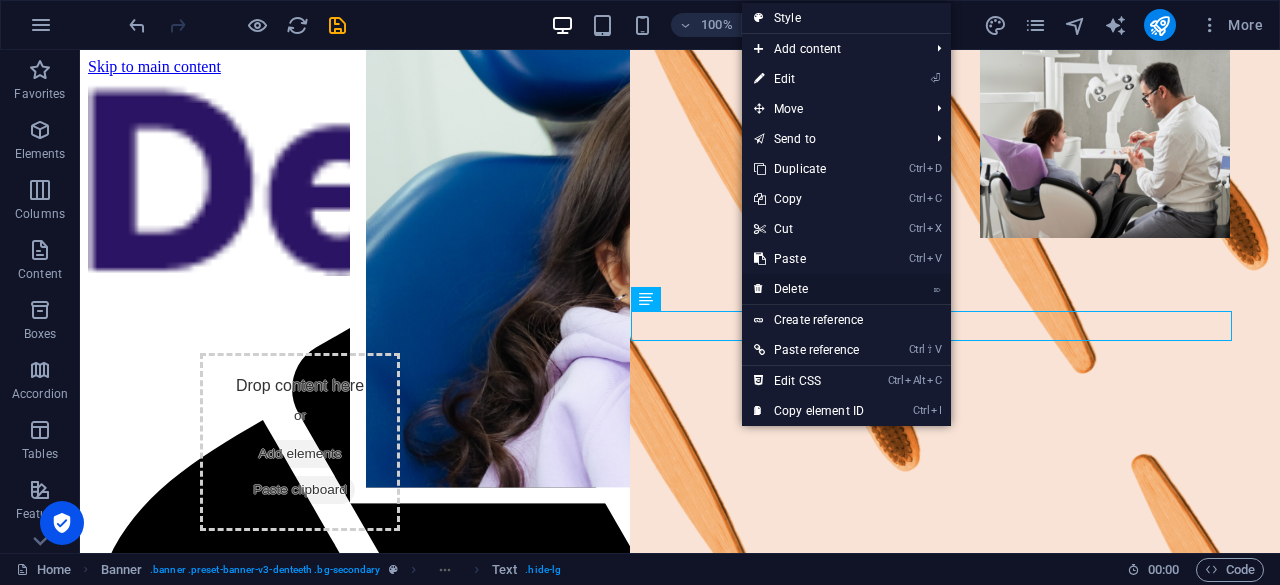 click on "⌦  Delete" at bounding box center (809, 289) 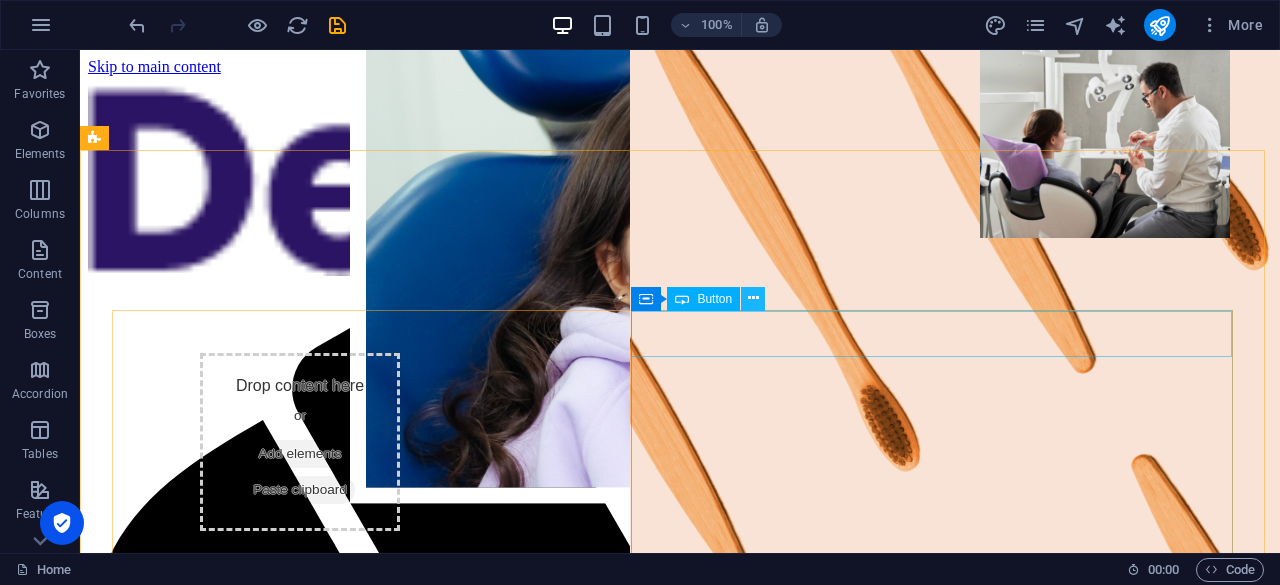 click at bounding box center [753, 298] 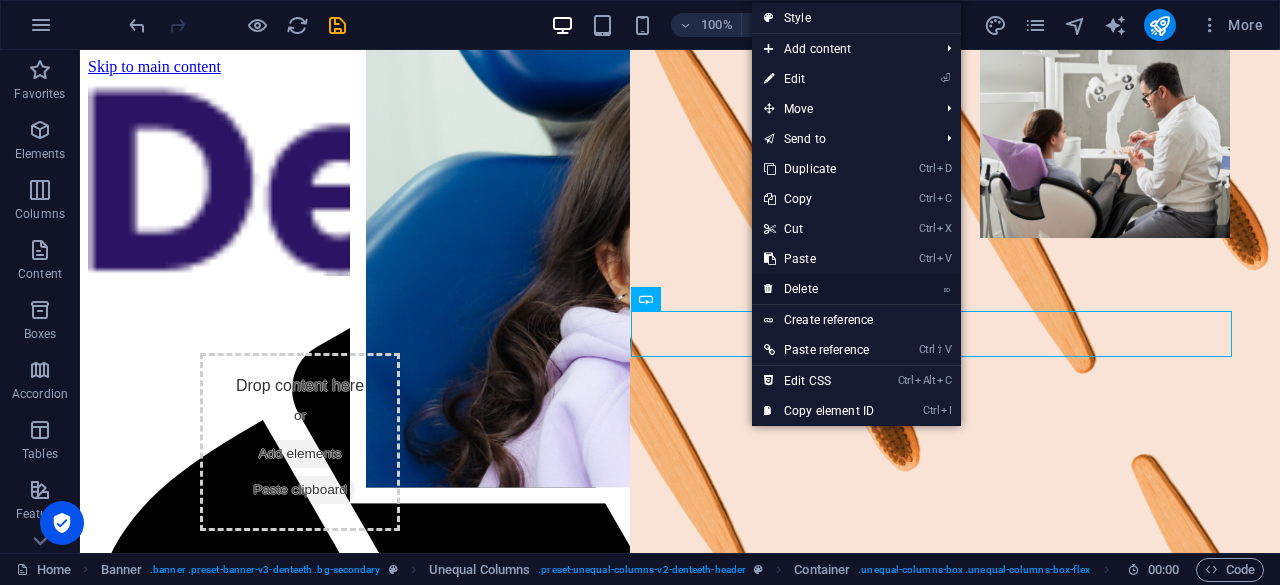 click on "⌦  Delete" at bounding box center (819, 289) 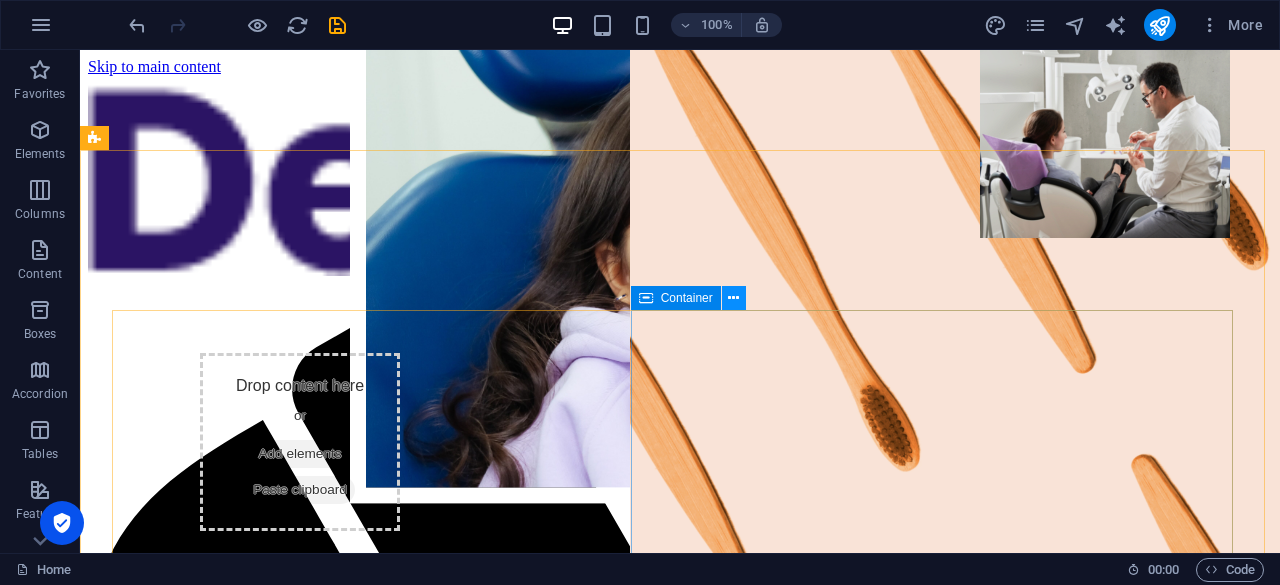 click at bounding box center [733, 298] 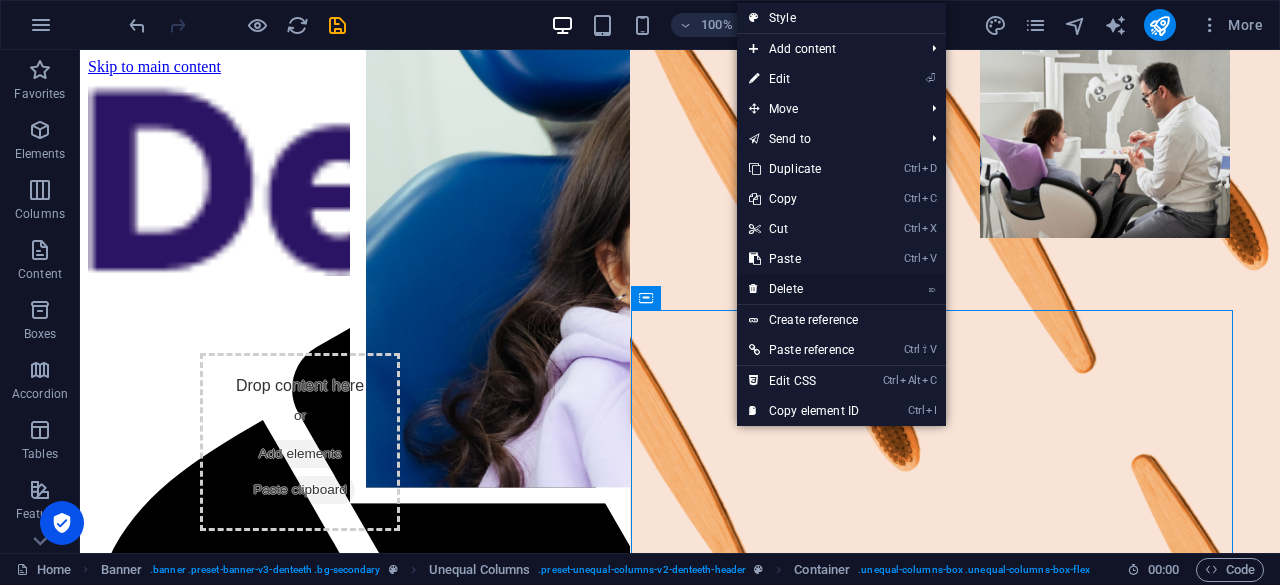 click on "⌦  Delete" at bounding box center [804, 289] 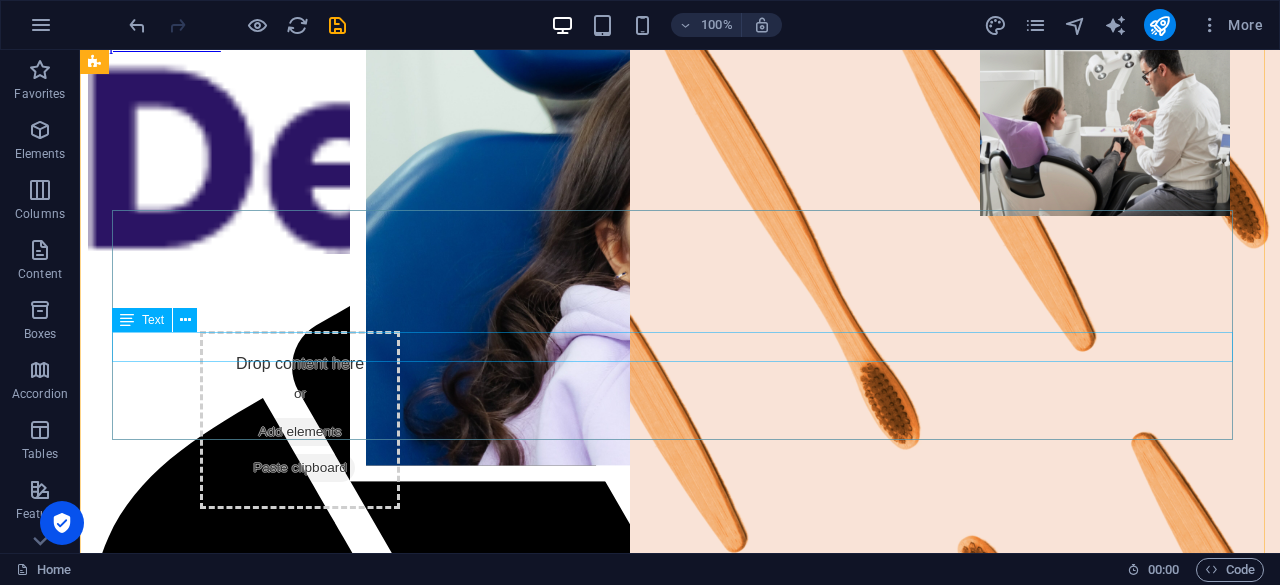 scroll, scrollTop: 0, scrollLeft: 0, axis: both 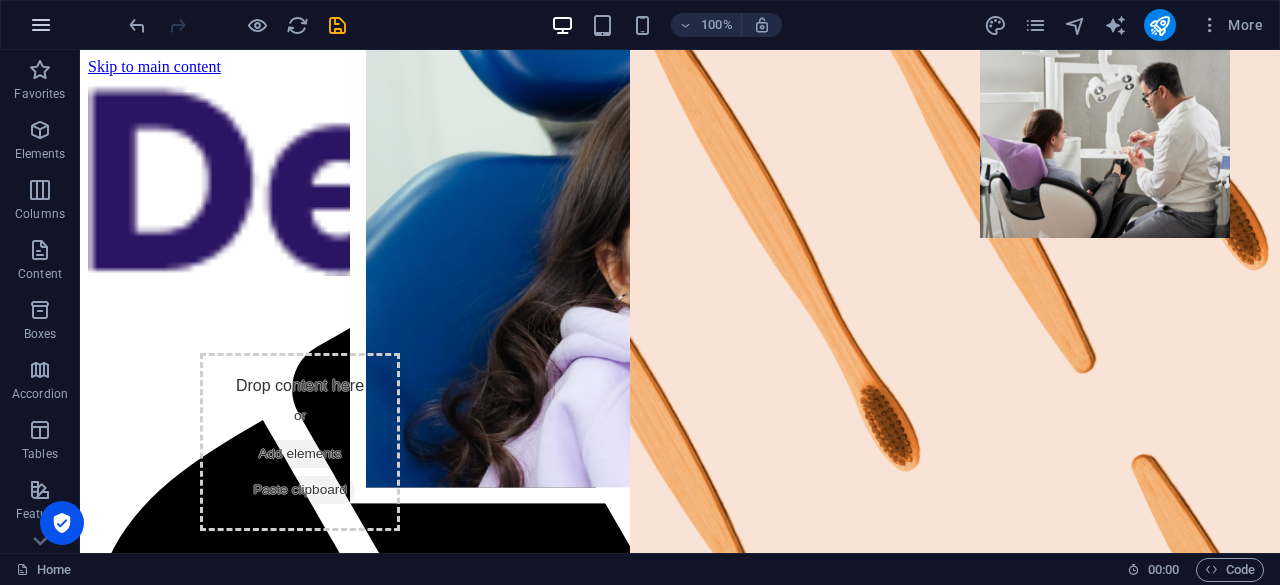 click at bounding box center (41, 25) 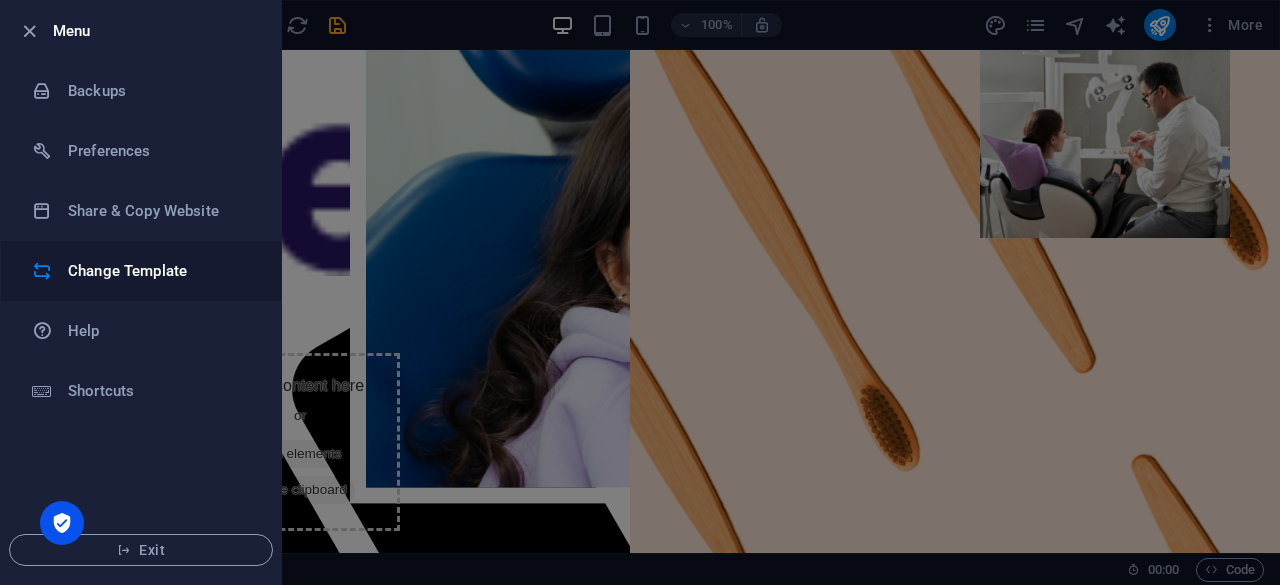 click on "Change Template" at bounding box center [160, 271] 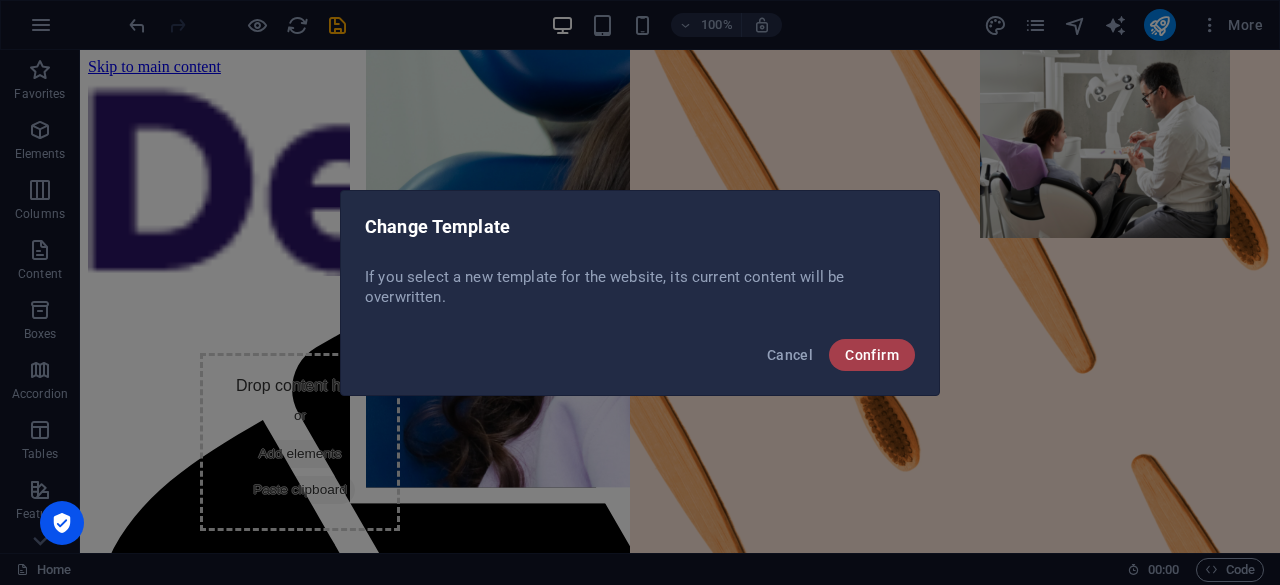 click on "Confirm" at bounding box center (872, 355) 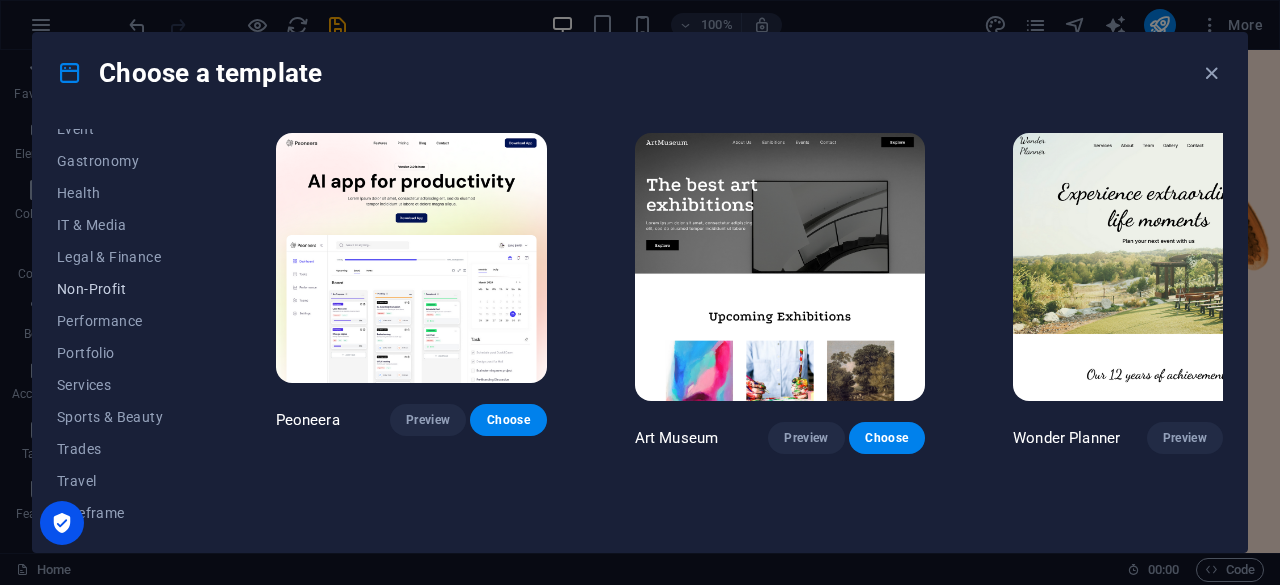 scroll, scrollTop: 300, scrollLeft: 0, axis: vertical 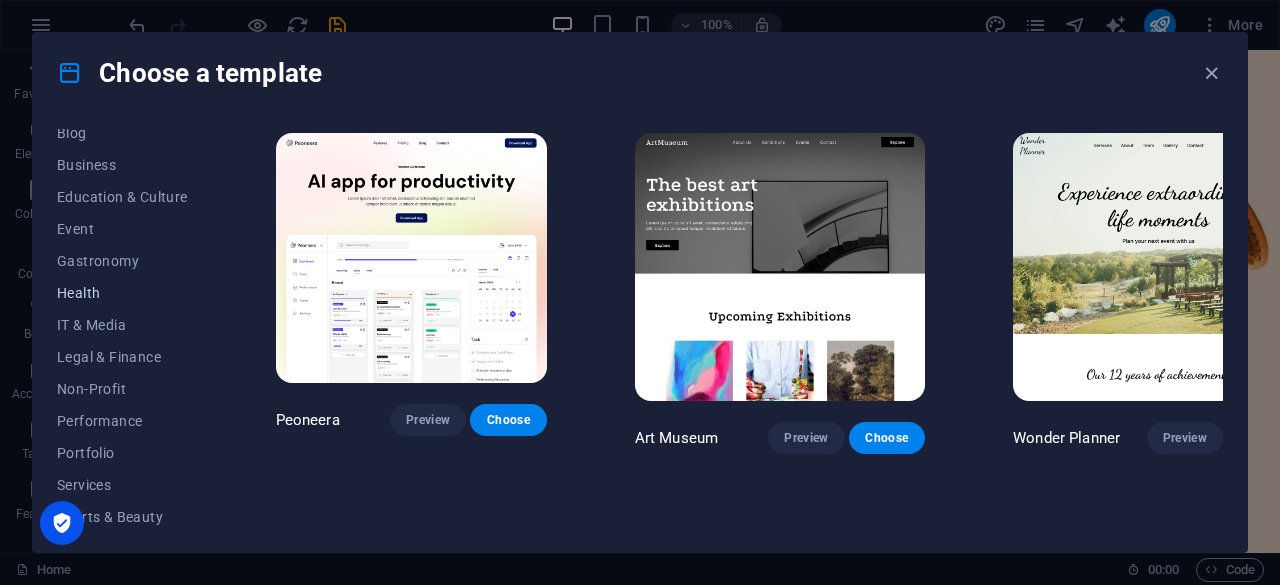 click on "Health" at bounding box center [122, 293] 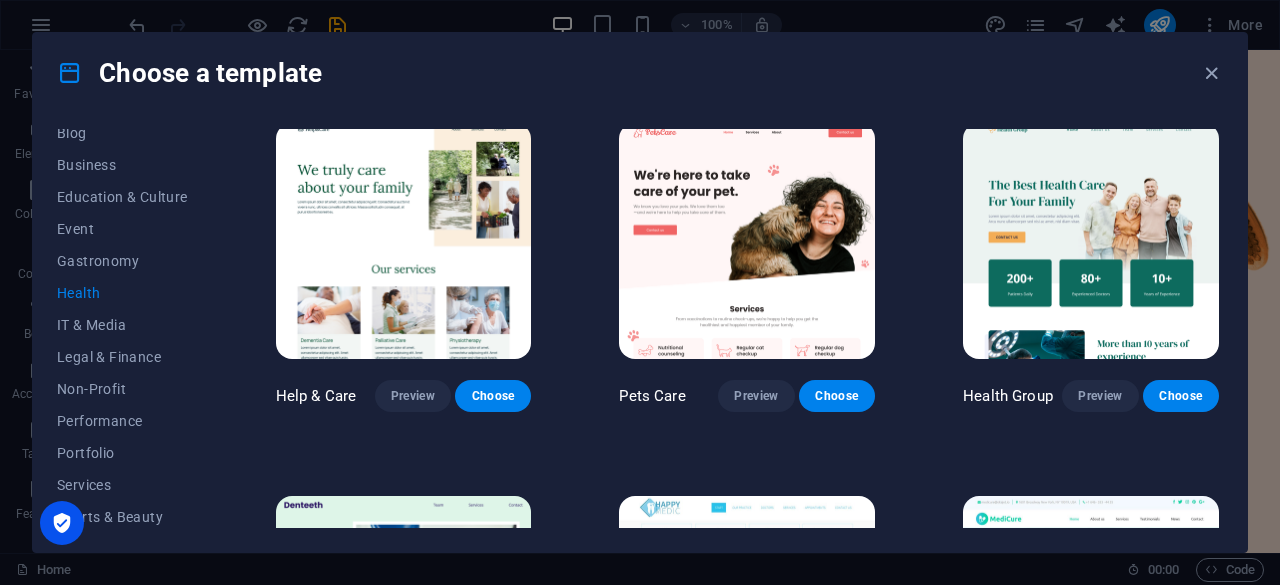 scroll, scrollTop: 0, scrollLeft: 0, axis: both 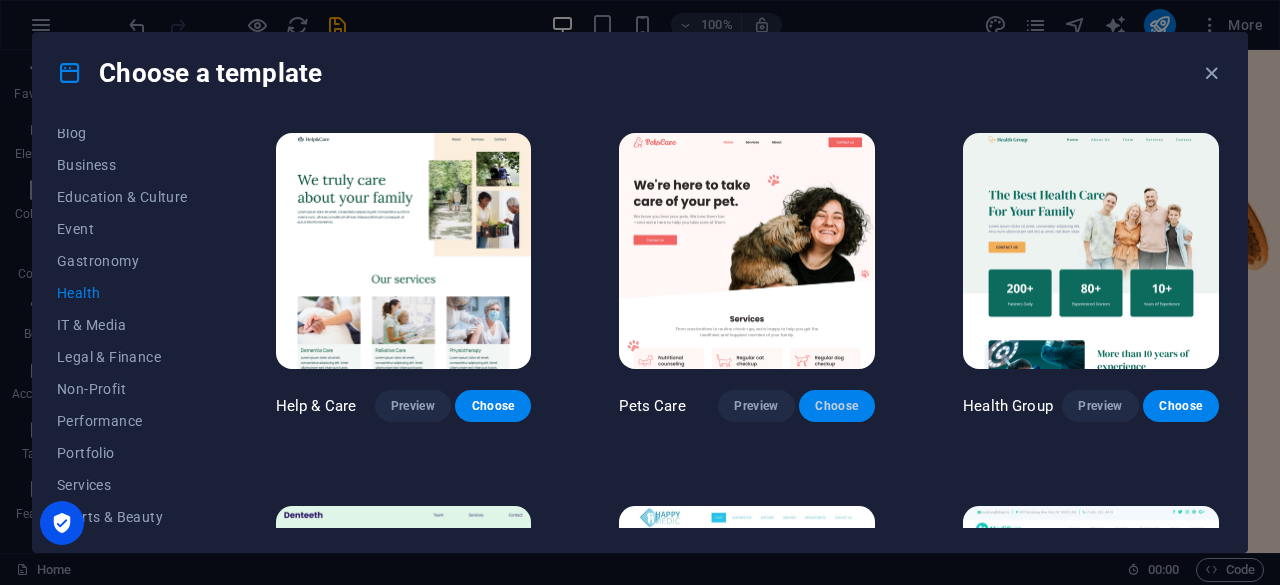 click on "Choose" at bounding box center (837, 406) 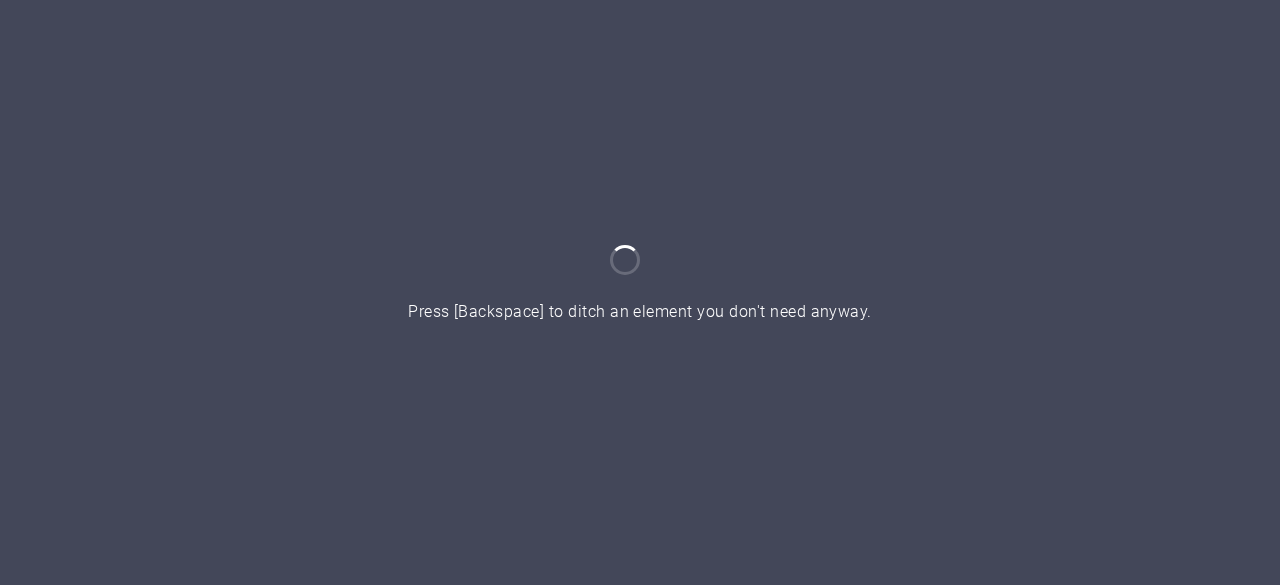 scroll, scrollTop: 0, scrollLeft: 0, axis: both 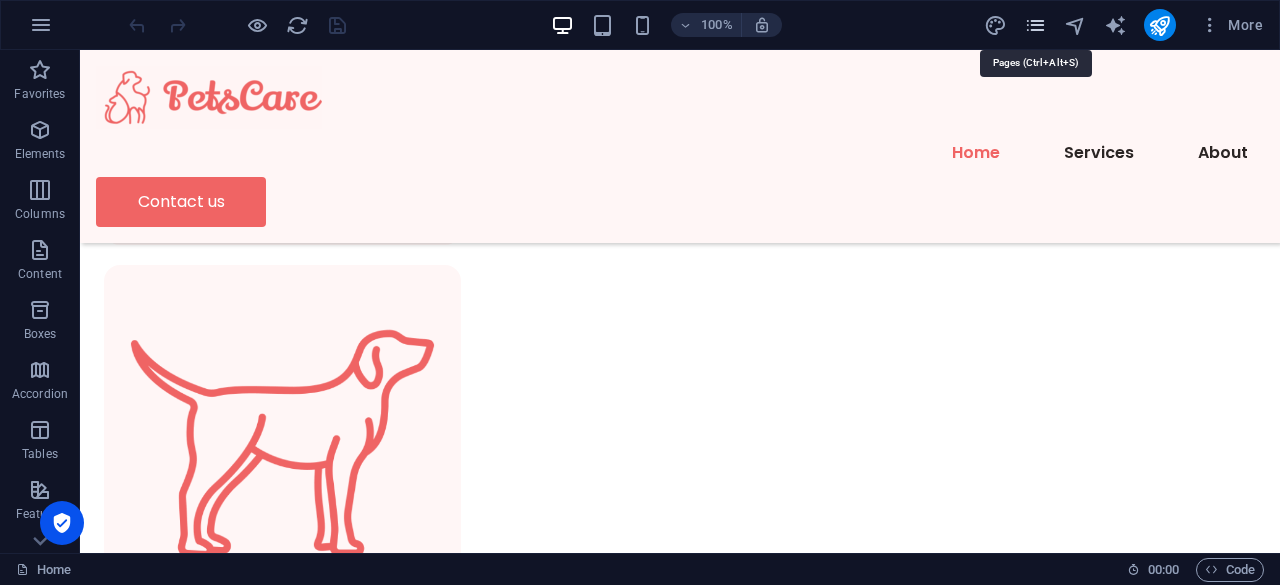 click at bounding box center (1035, 25) 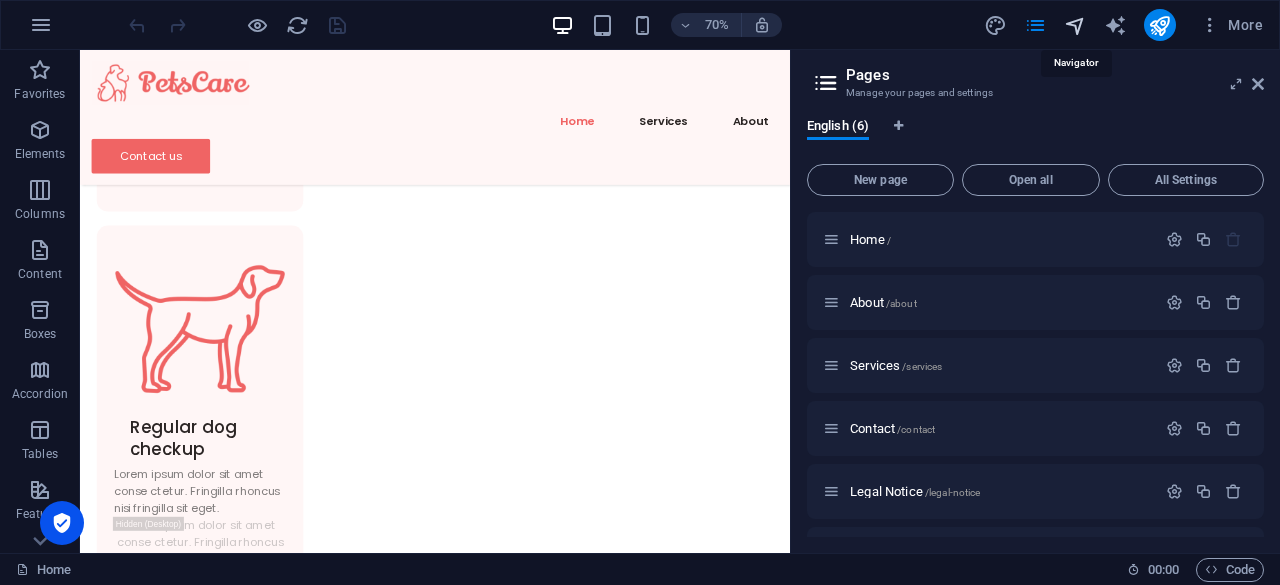 click at bounding box center [1075, 25] 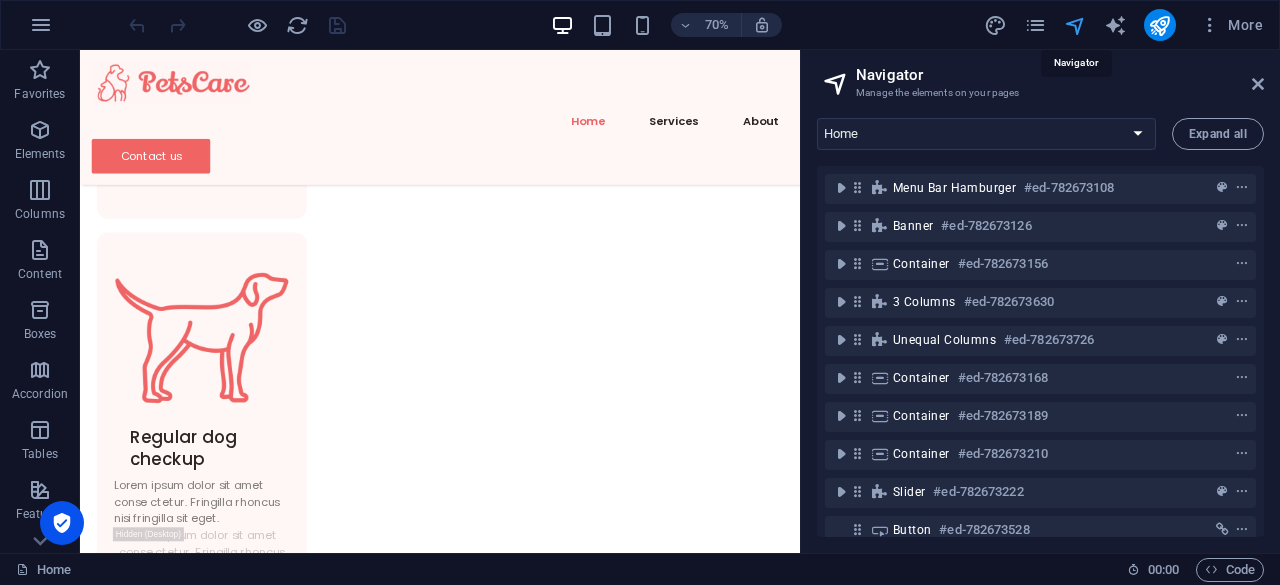 scroll, scrollTop: 2332, scrollLeft: 0, axis: vertical 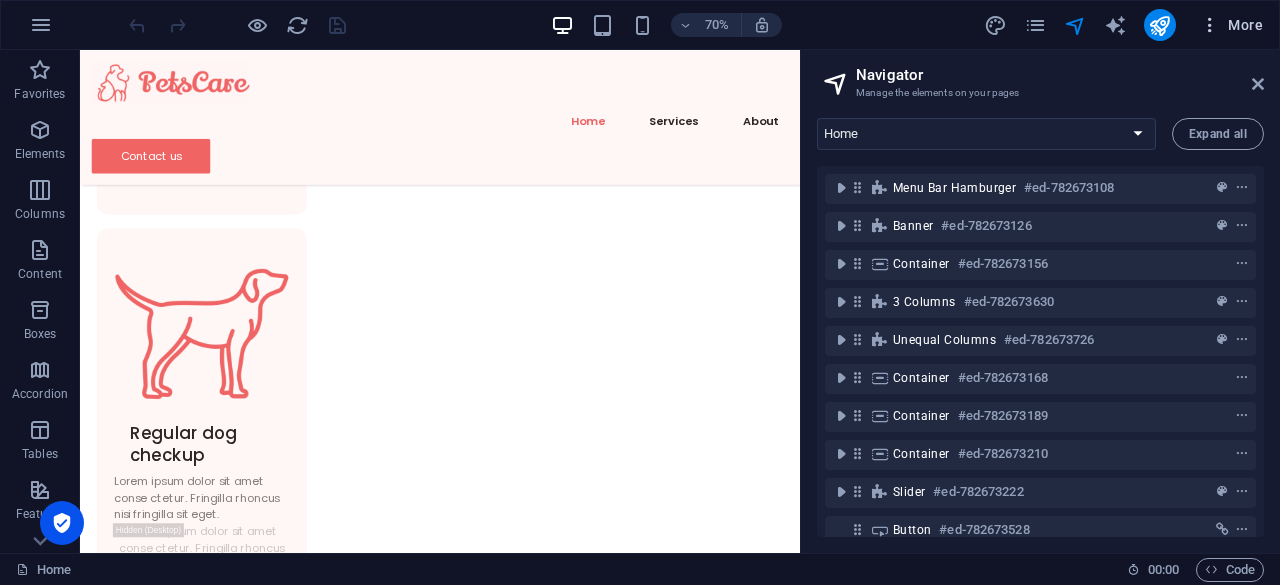 click at bounding box center (1210, 25) 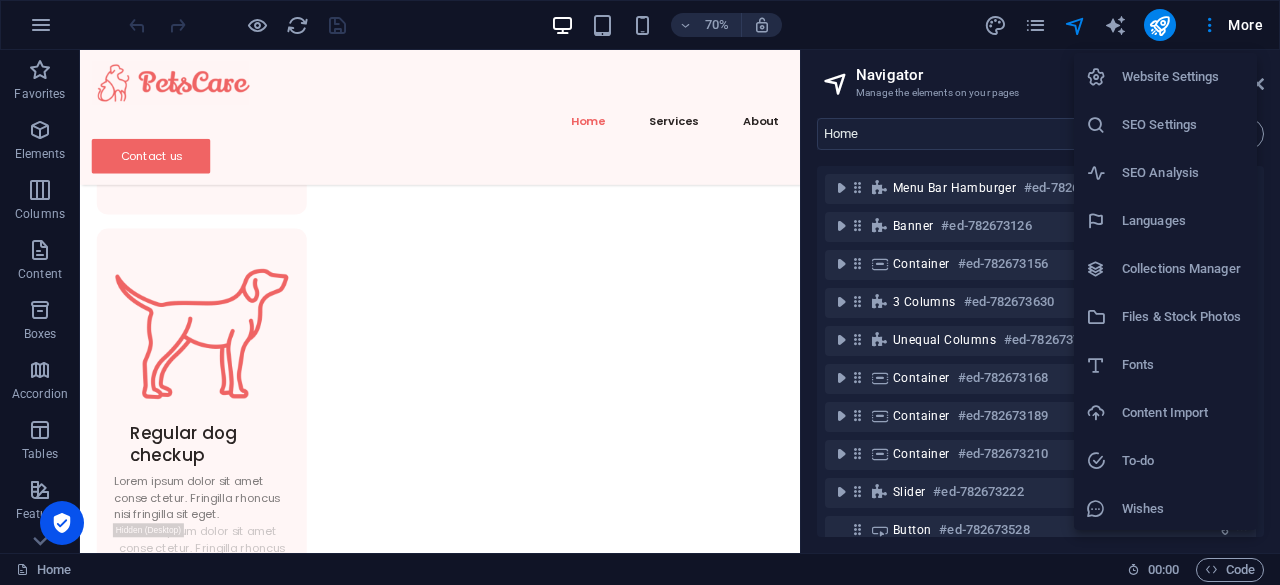 click on "Content Import" at bounding box center (1183, 413) 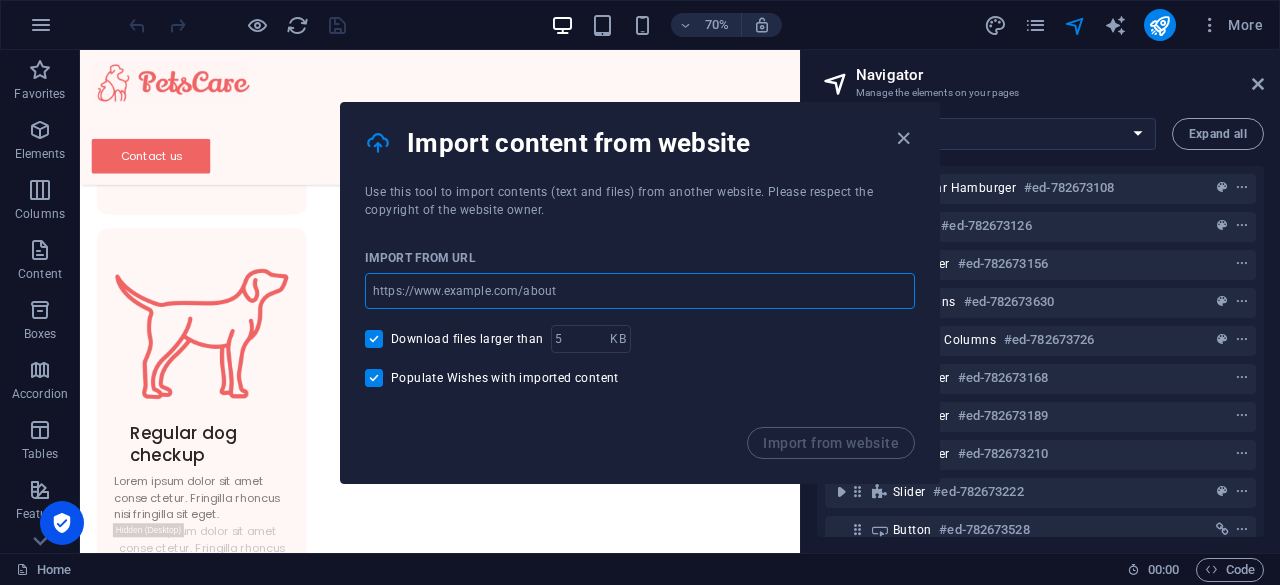 click at bounding box center [640, 291] 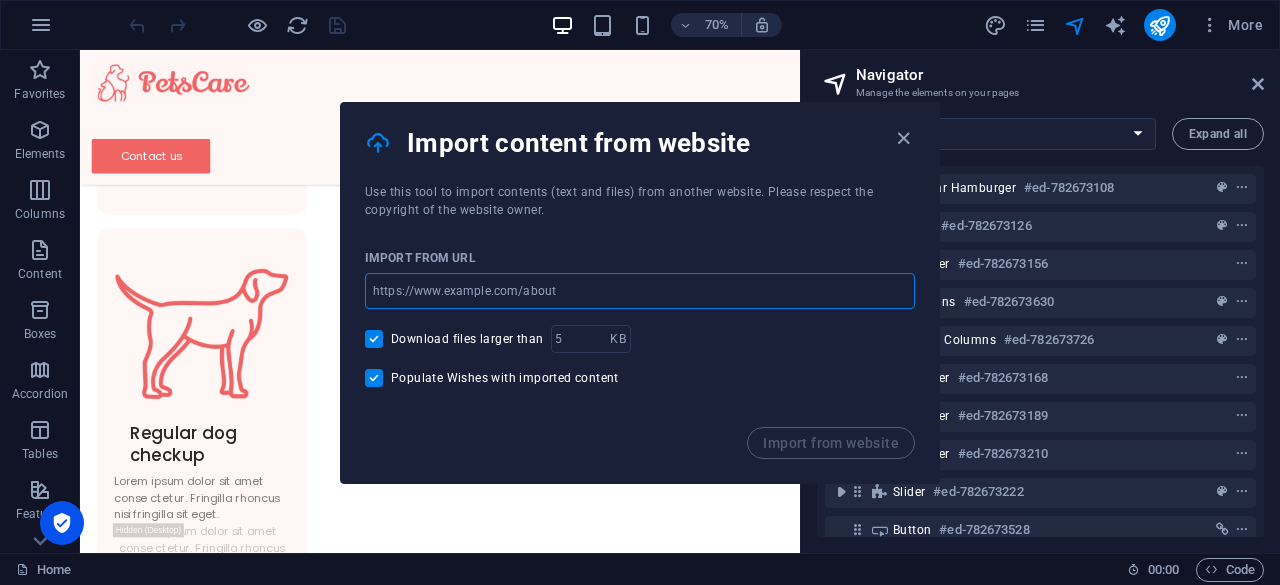 paste on "[URL][DOMAIN_NAME]" 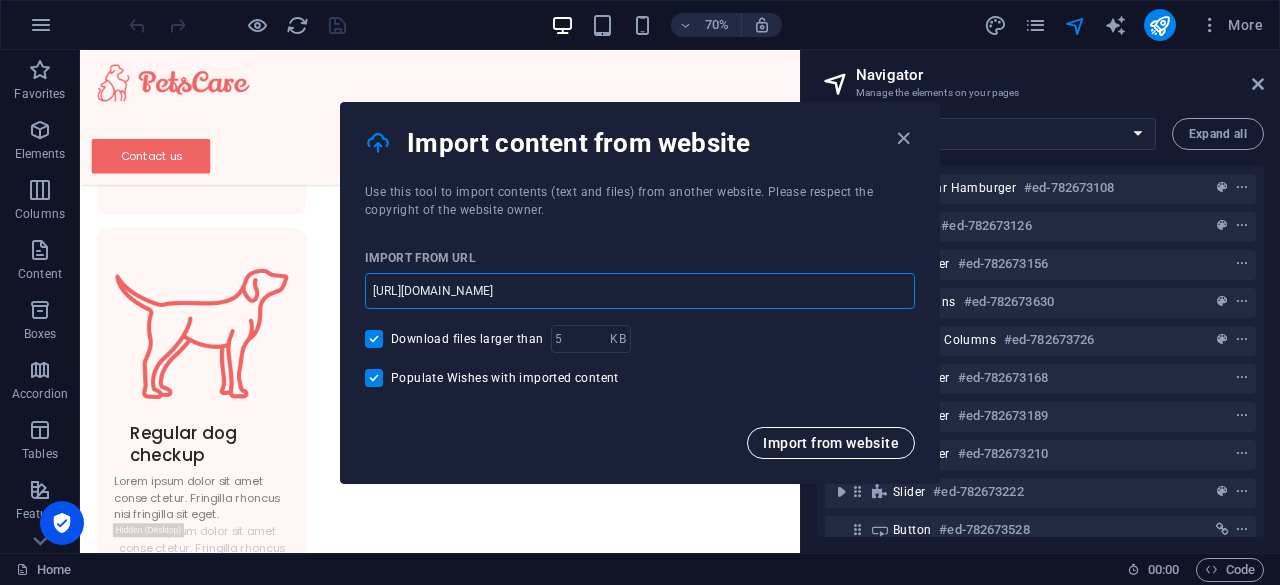 type on "[URL][DOMAIN_NAME]" 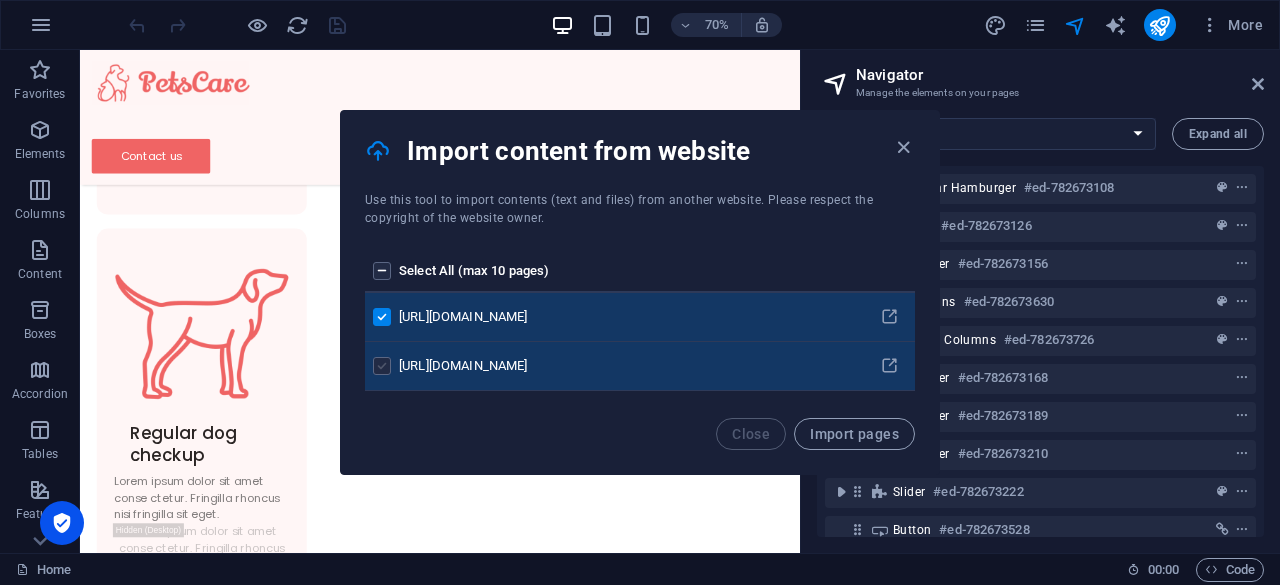 click at bounding box center (382, 366) 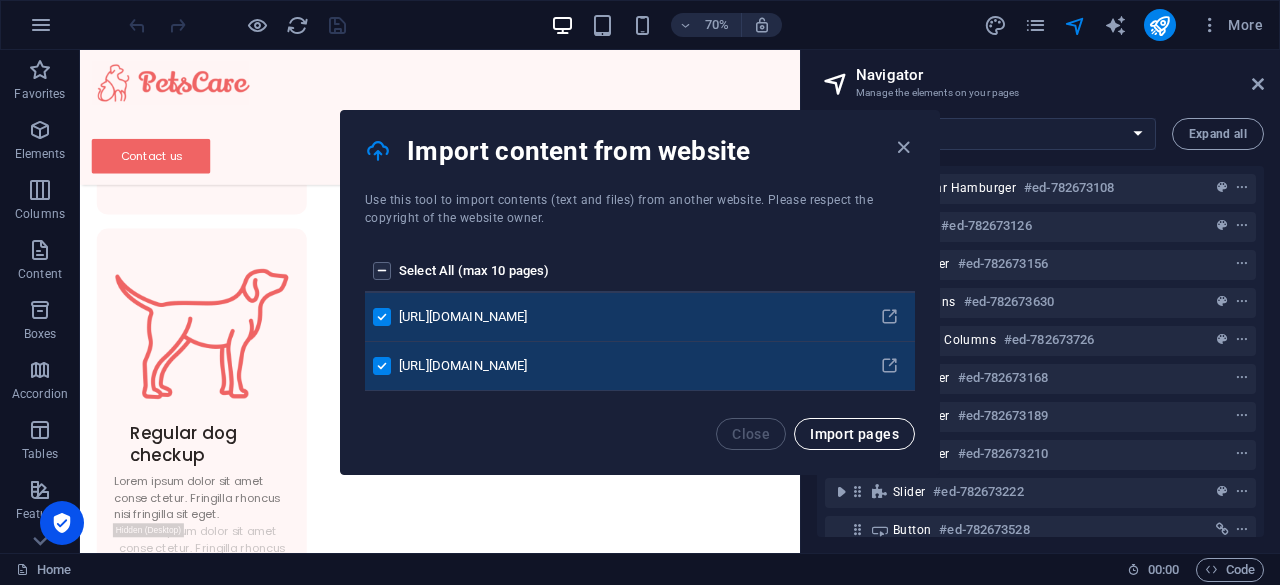 click on "Import pages" at bounding box center [854, 434] 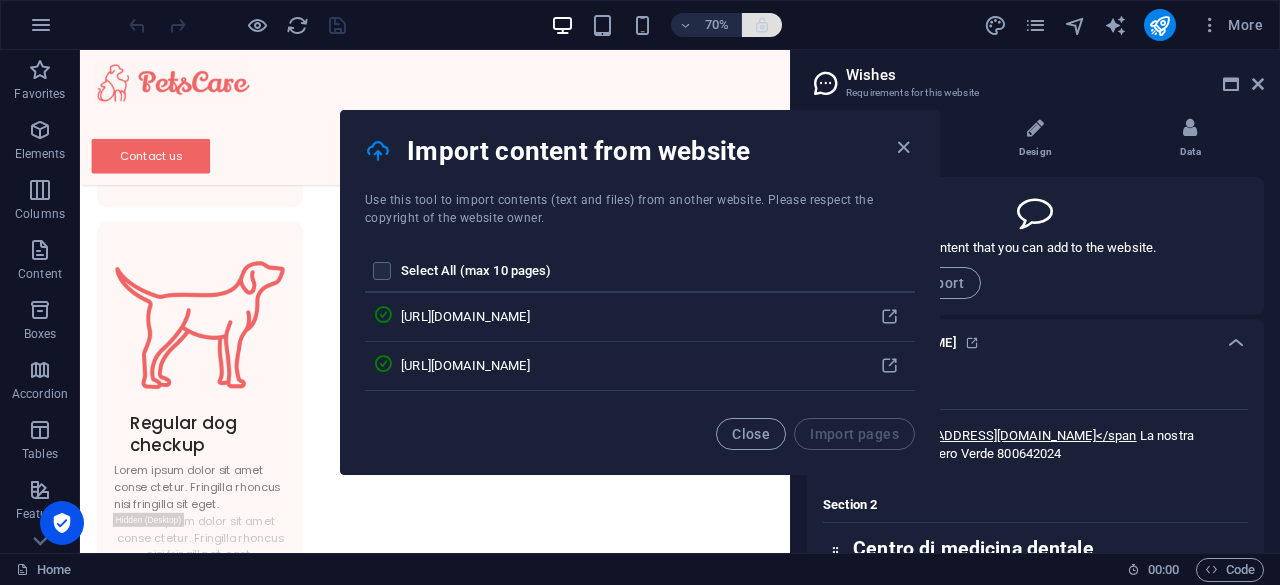 scroll, scrollTop: 2327, scrollLeft: 0, axis: vertical 